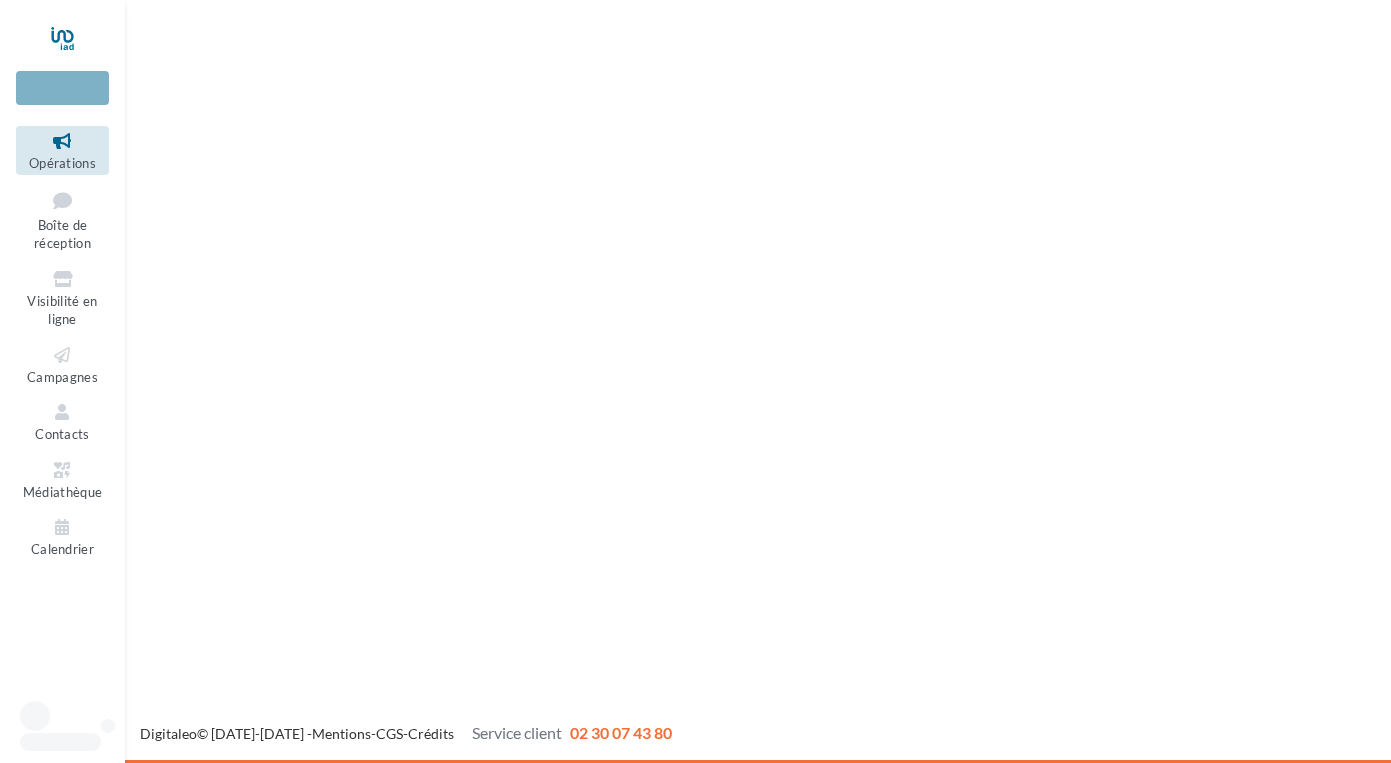 scroll, scrollTop: 0, scrollLeft: 0, axis: both 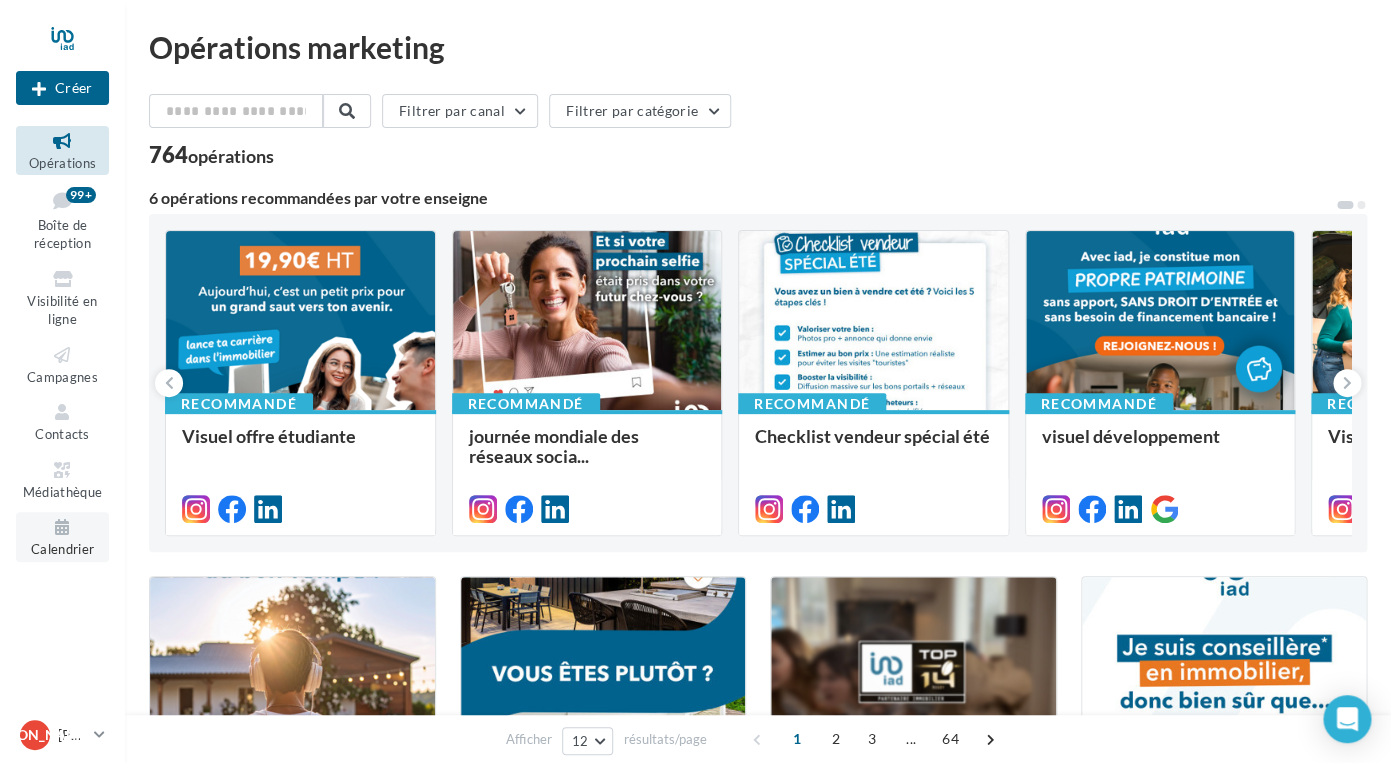 click at bounding box center (62, 527) 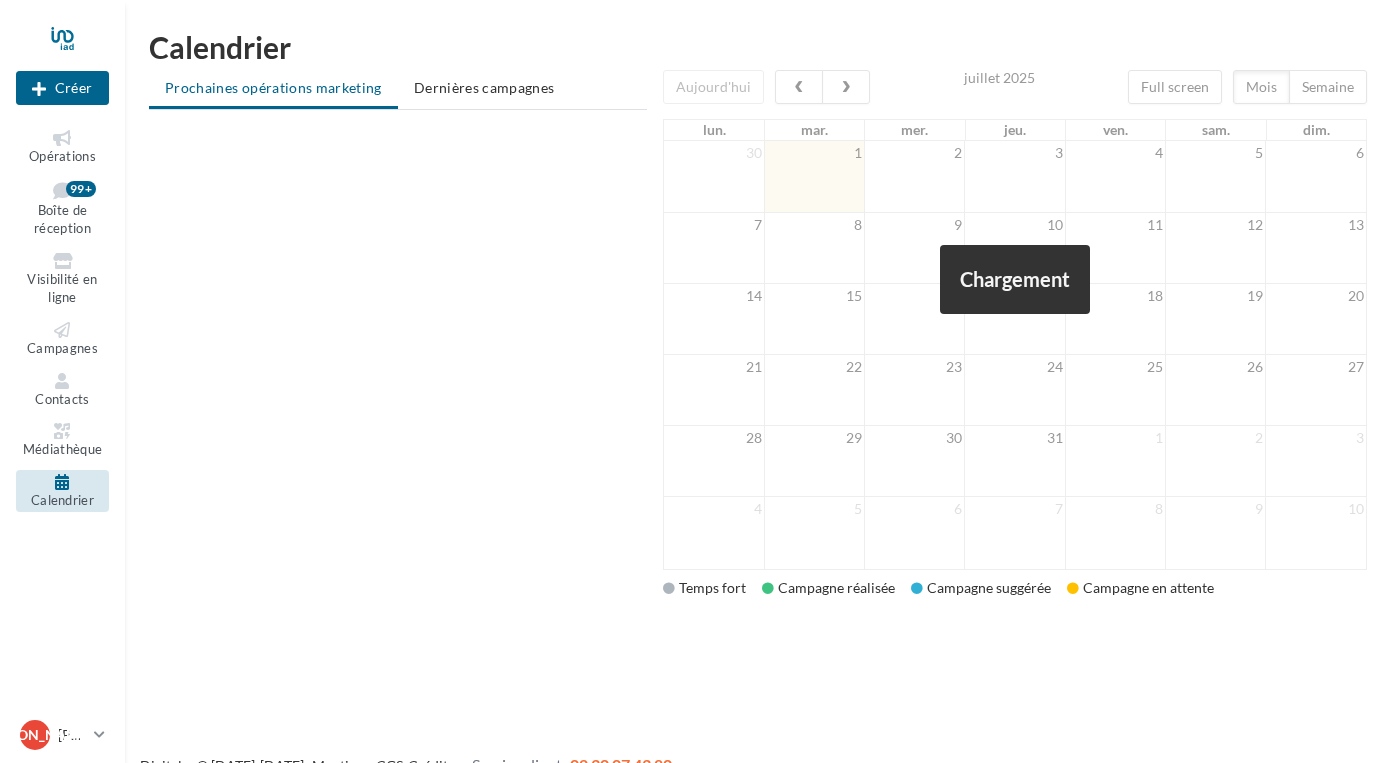 scroll, scrollTop: 0, scrollLeft: 0, axis: both 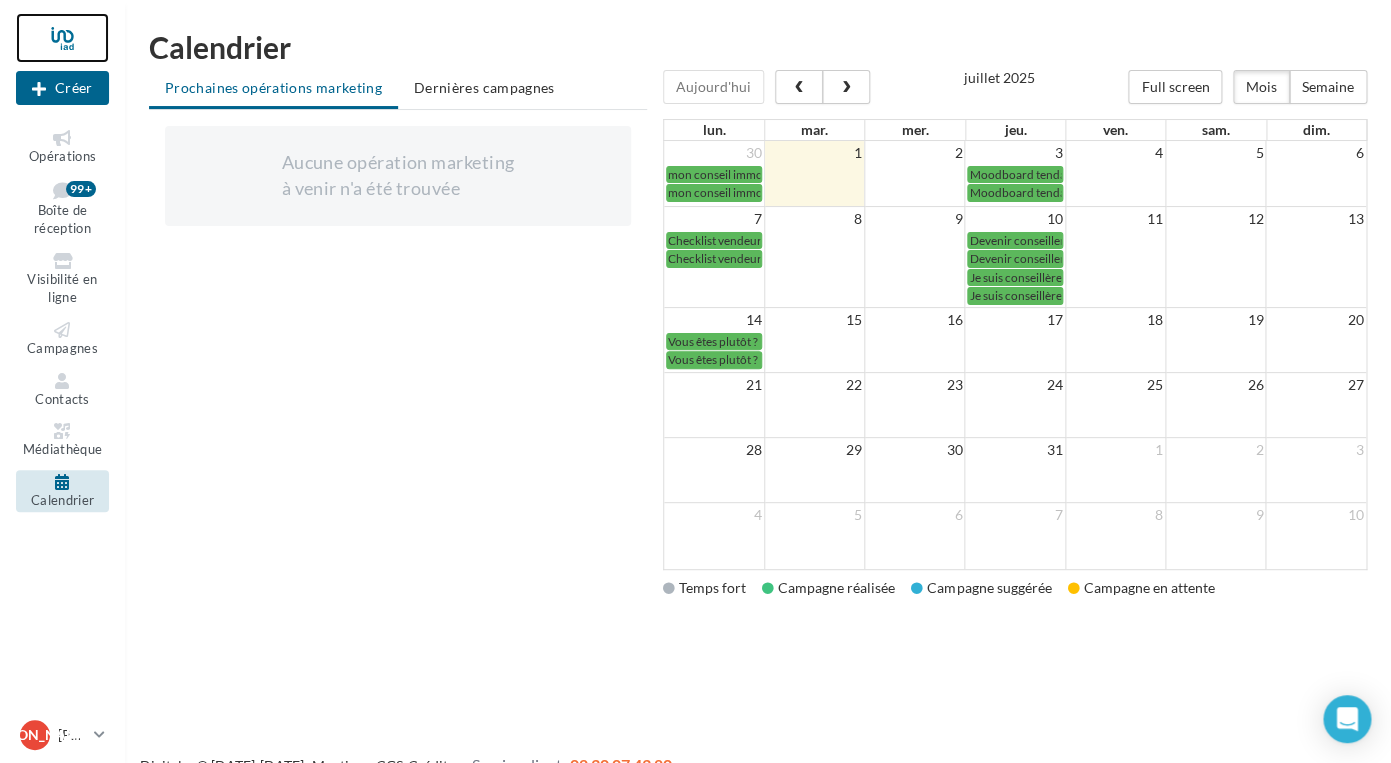 click at bounding box center (62, 38) 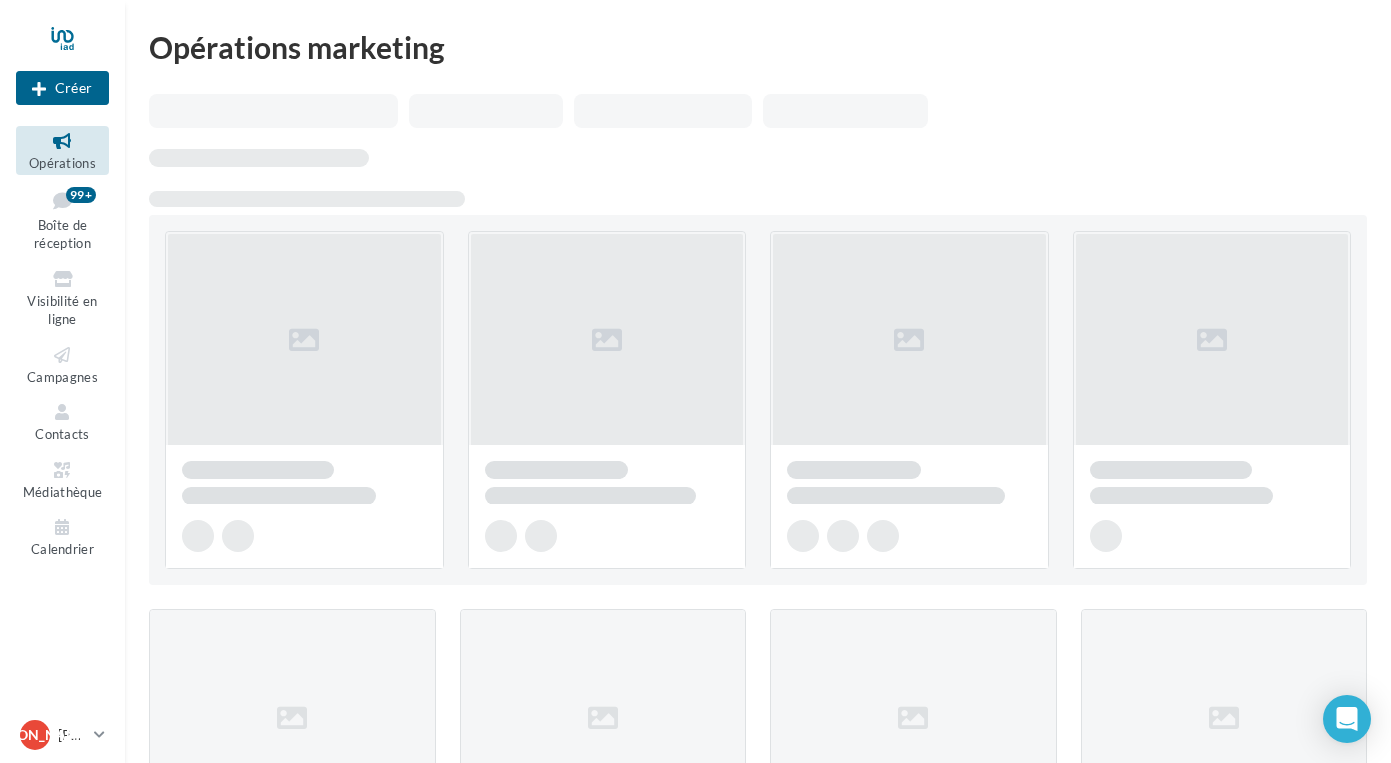 scroll, scrollTop: 0, scrollLeft: 0, axis: both 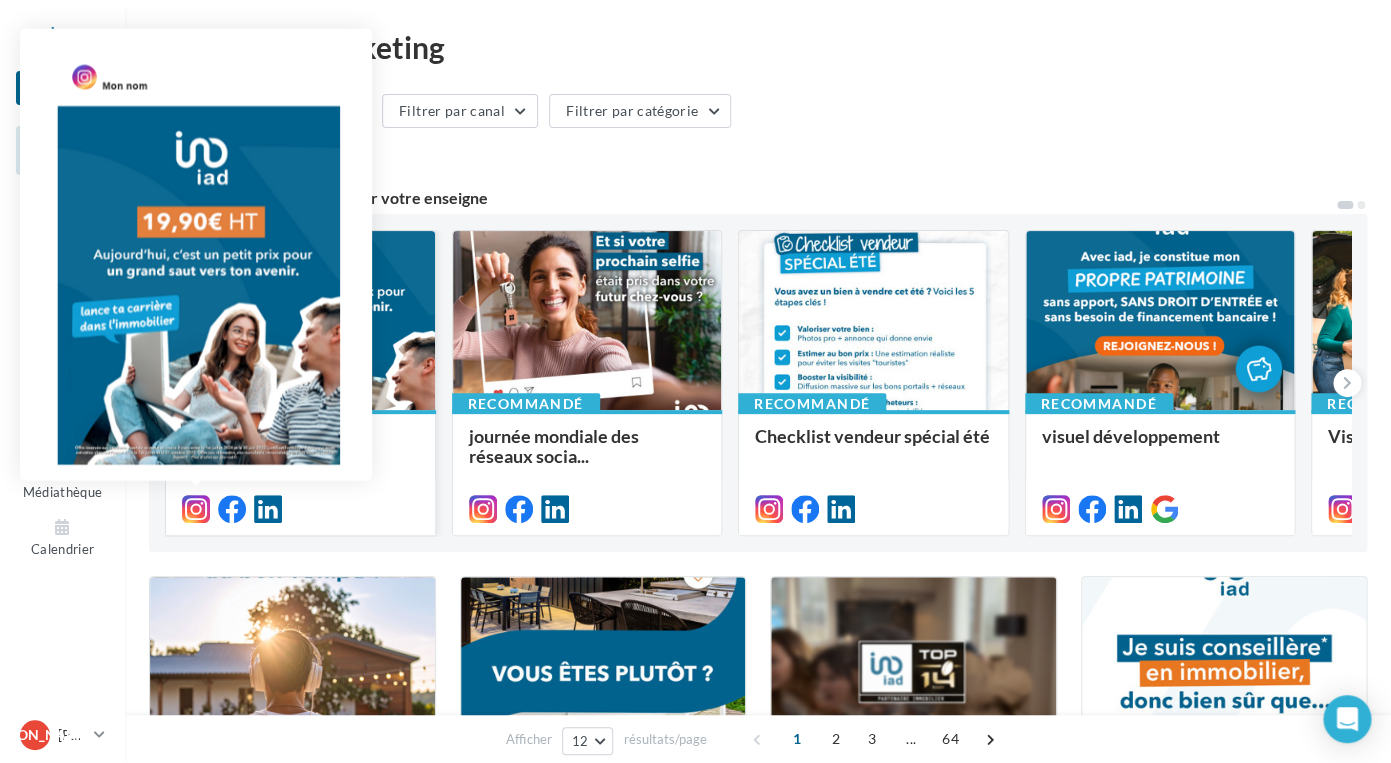 click at bounding box center [196, 509] 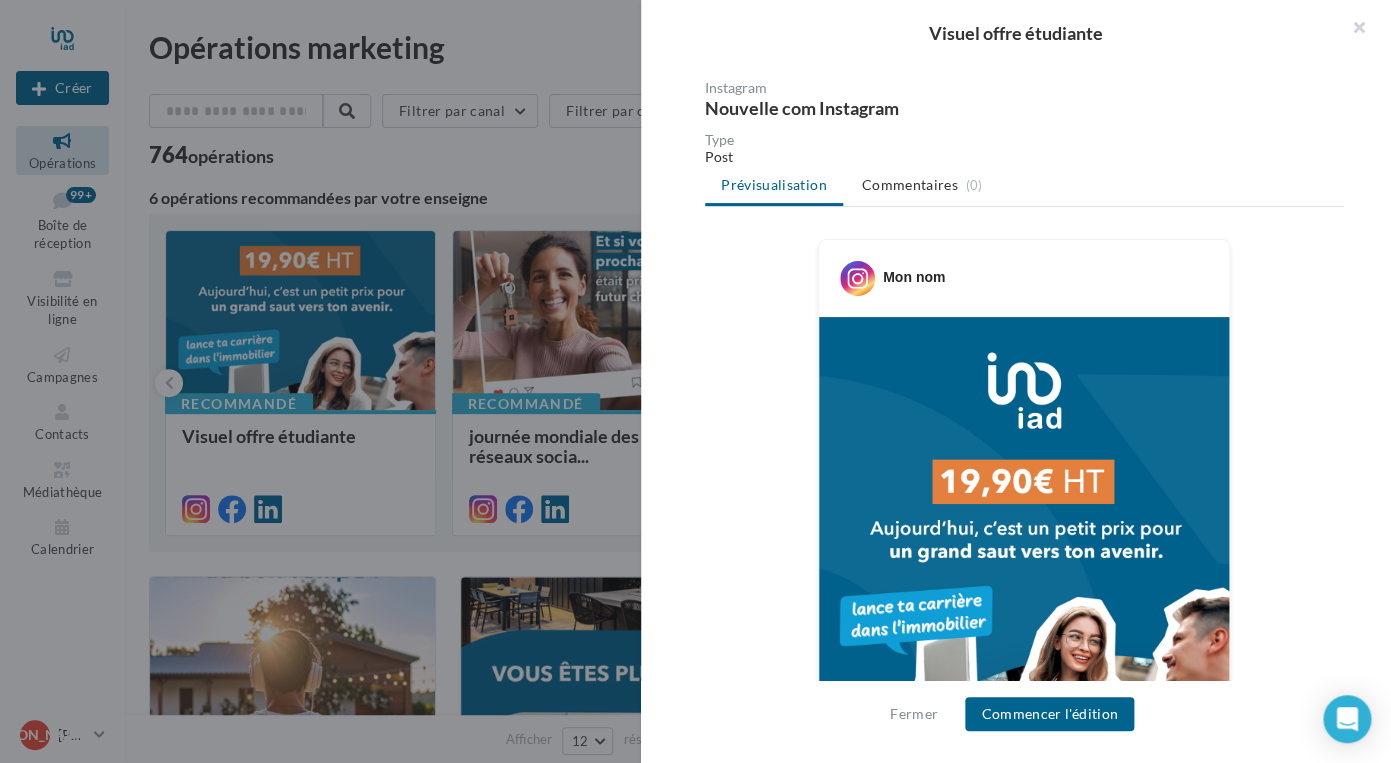 scroll, scrollTop: 297, scrollLeft: 0, axis: vertical 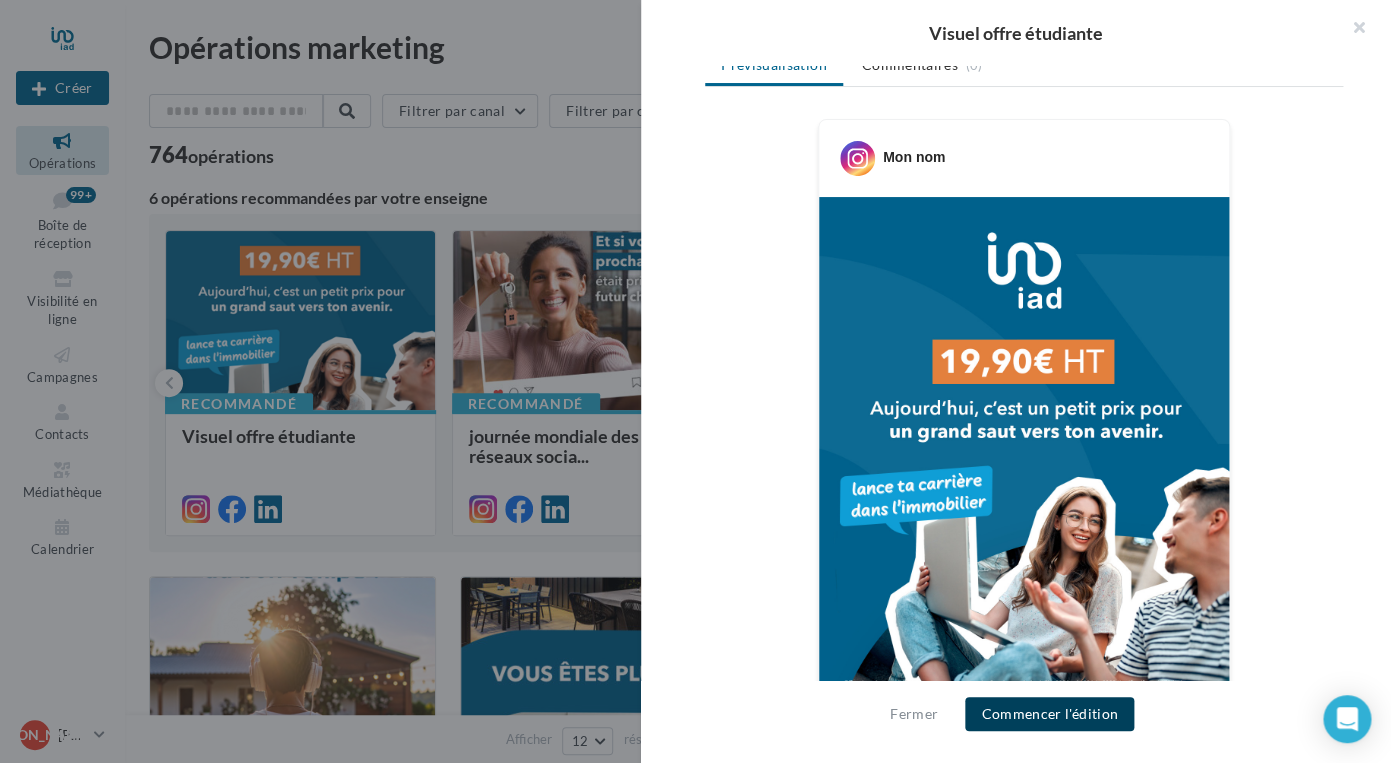 click on "Commencer l'édition" at bounding box center [1049, 714] 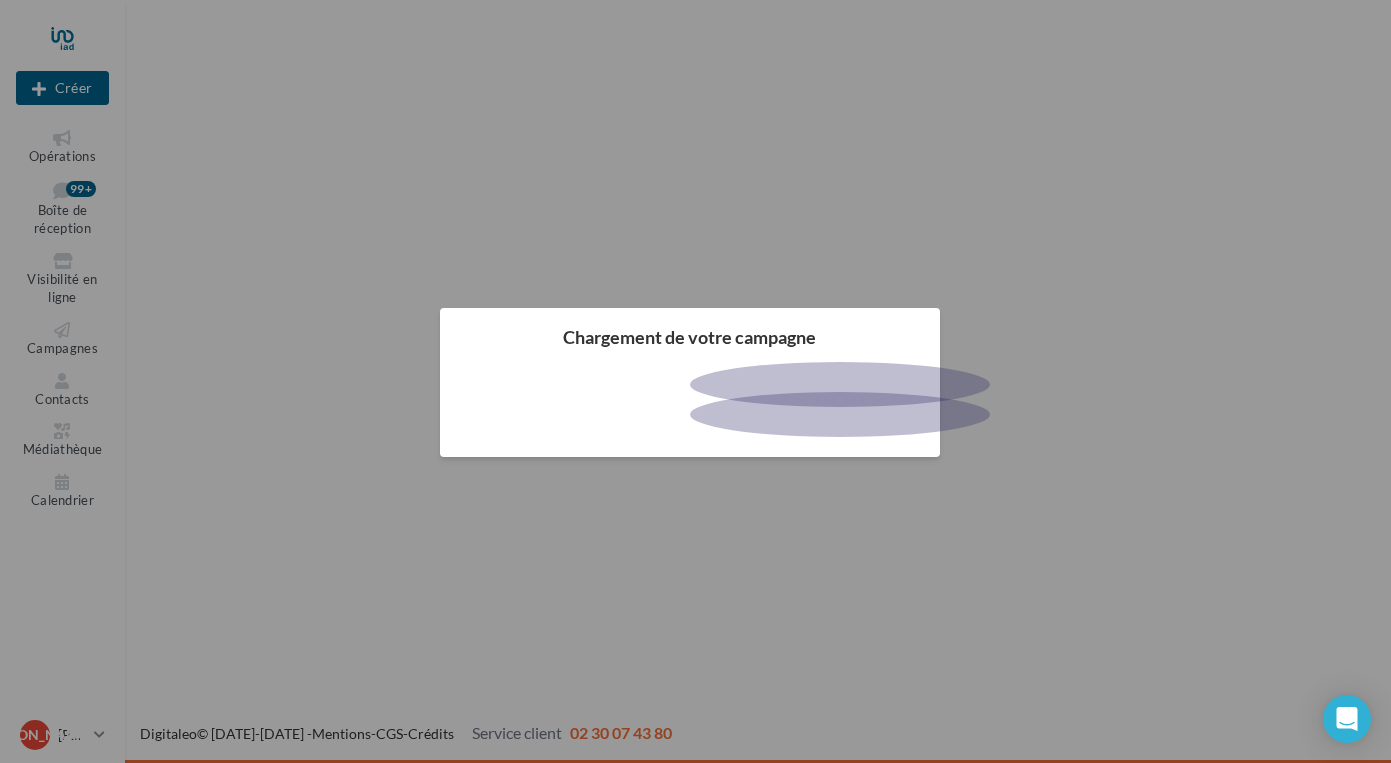 scroll, scrollTop: 0, scrollLeft: 0, axis: both 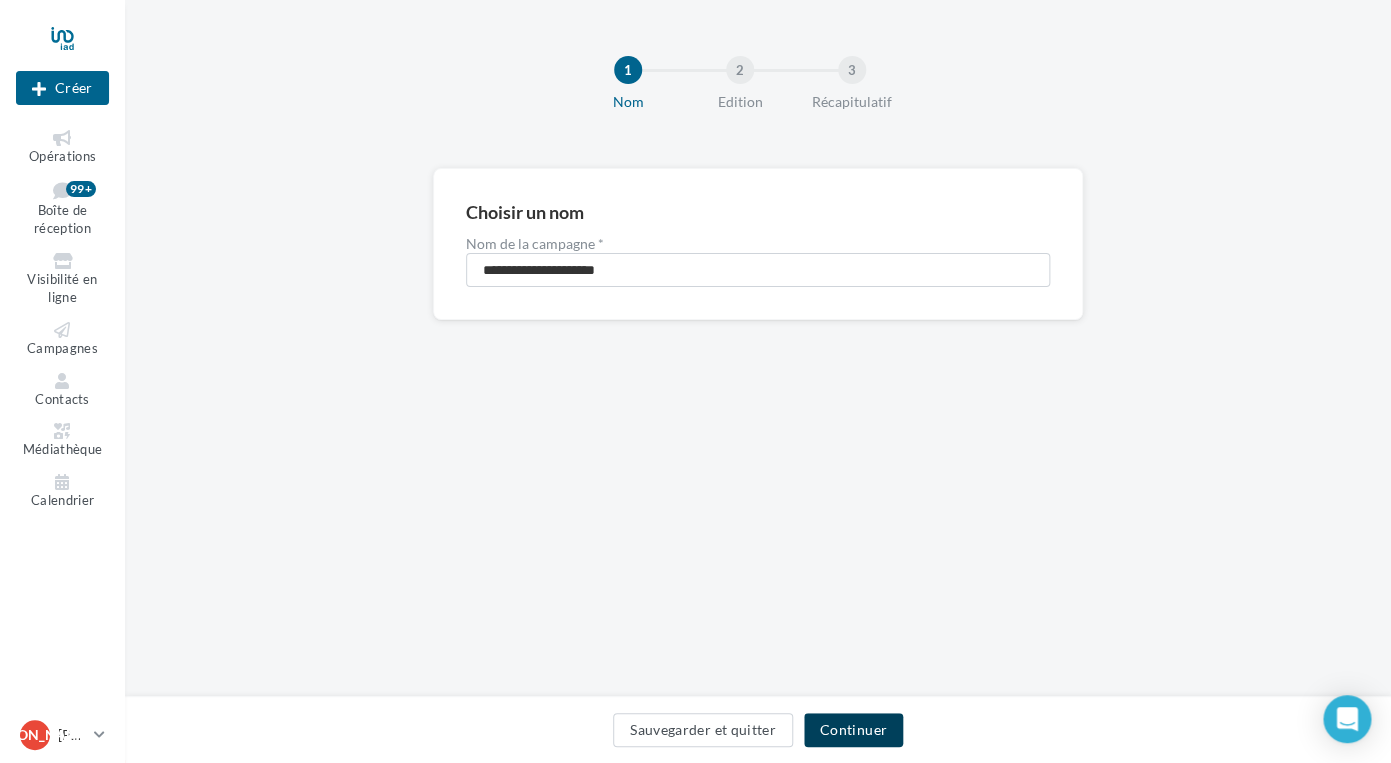 click on "Continuer" at bounding box center [853, 730] 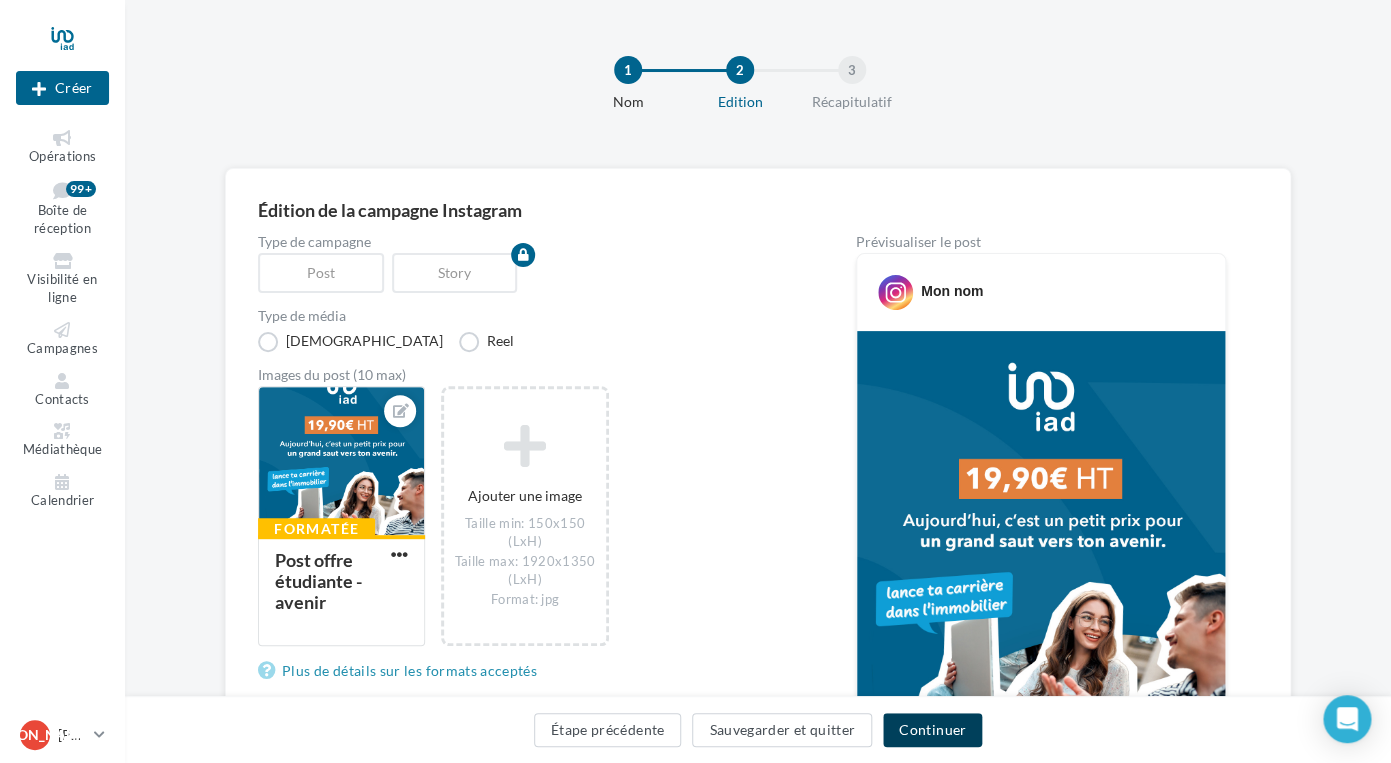 click on "Continuer" at bounding box center [932, 730] 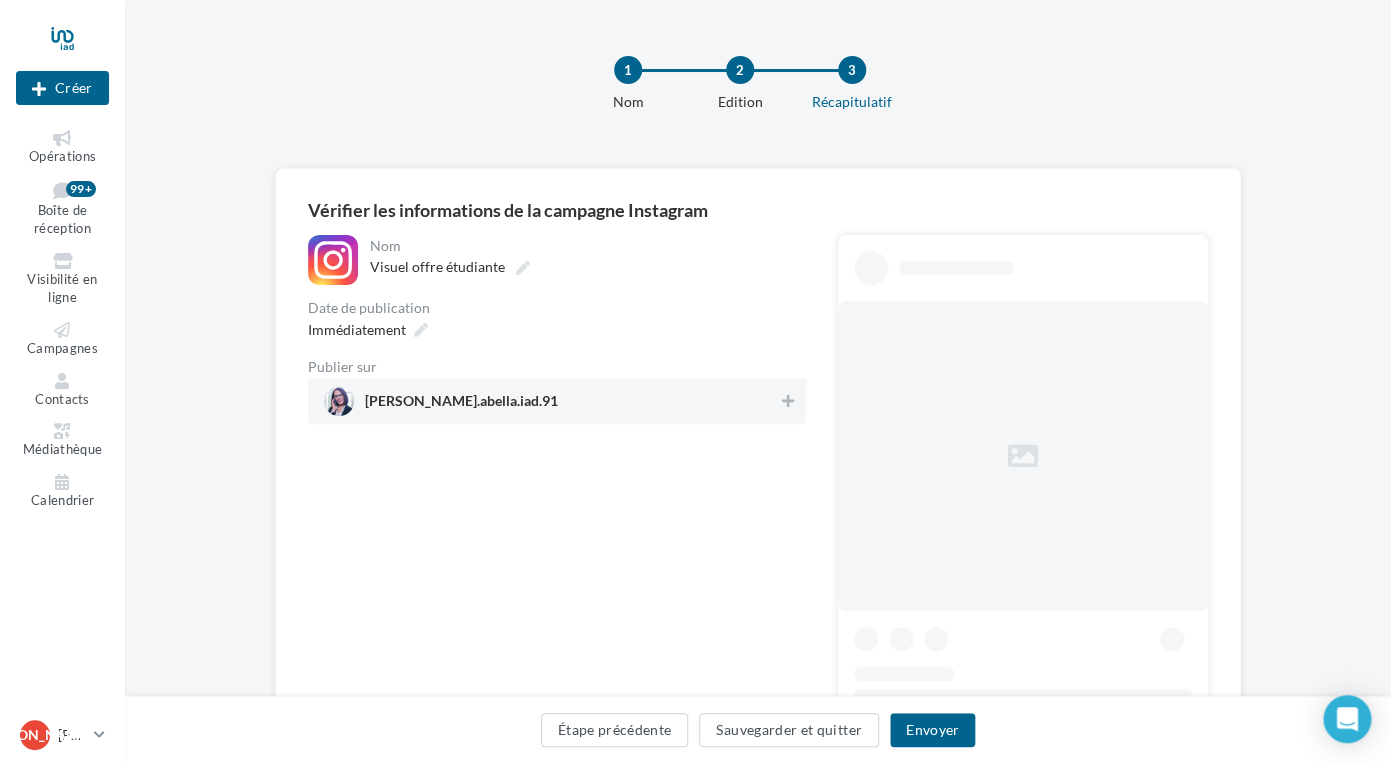 click on "[PERSON_NAME].abella.iad.91" at bounding box center (551, 401) 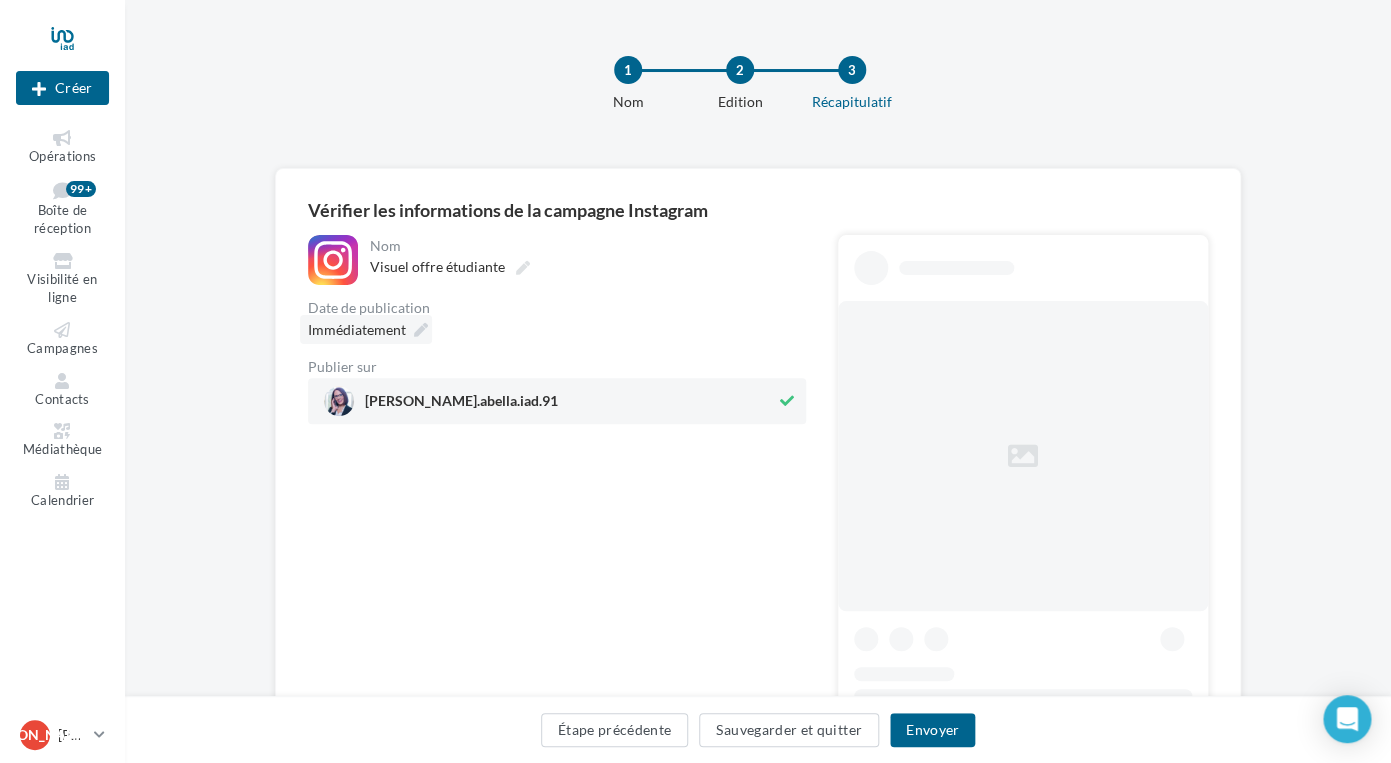 click on "Immédiatement" at bounding box center (366, 329) 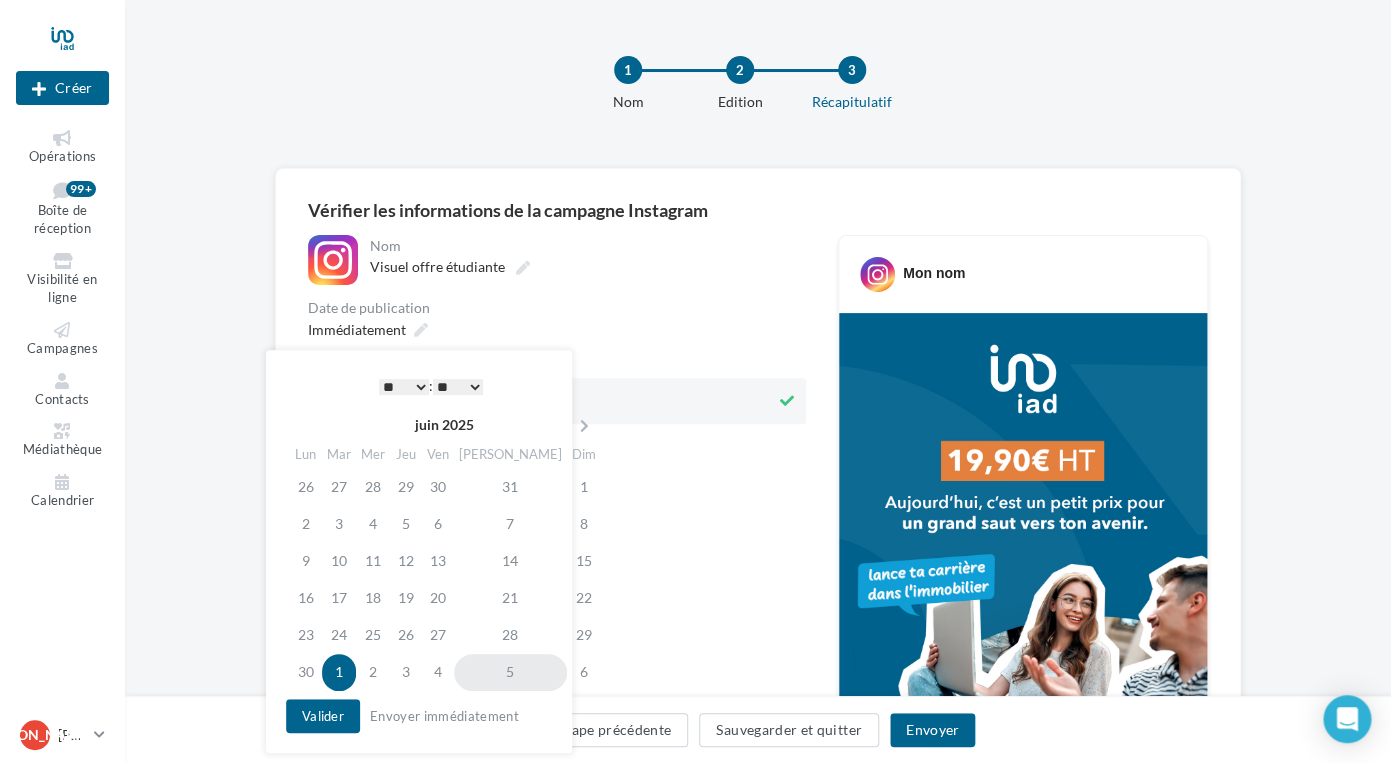 click on "5" at bounding box center [510, 672] 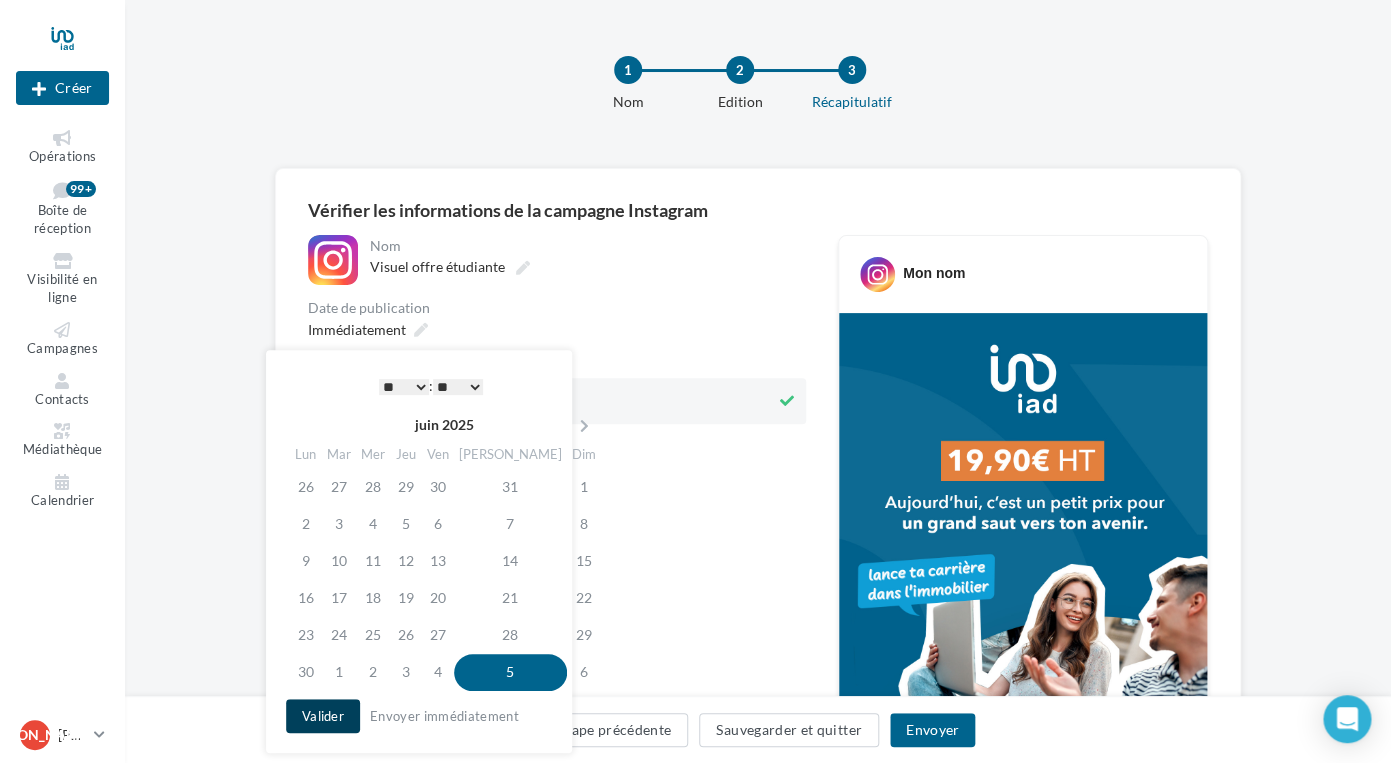 click on "Valider" at bounding box center [323, 716] 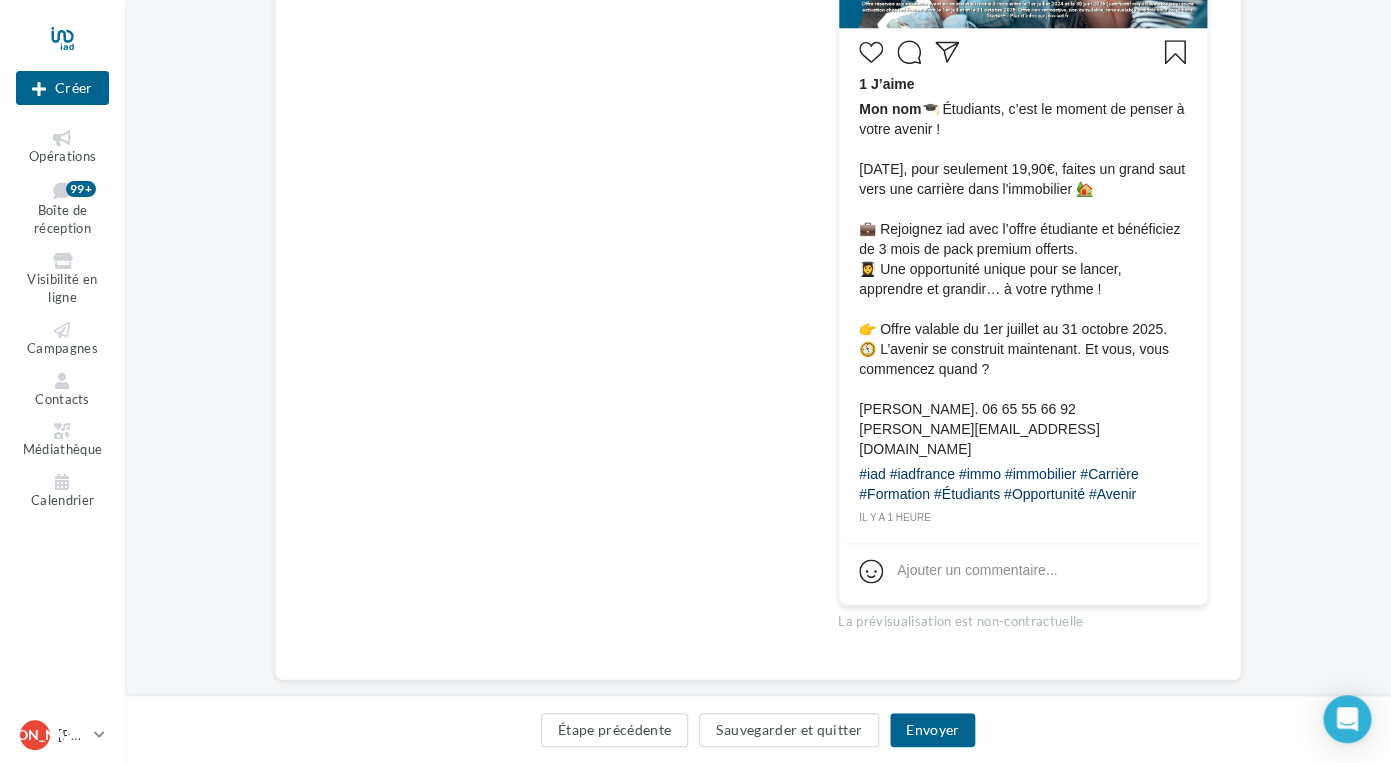 scroll, scrollTop: 760, scrollLeft: 0, axis: vertical 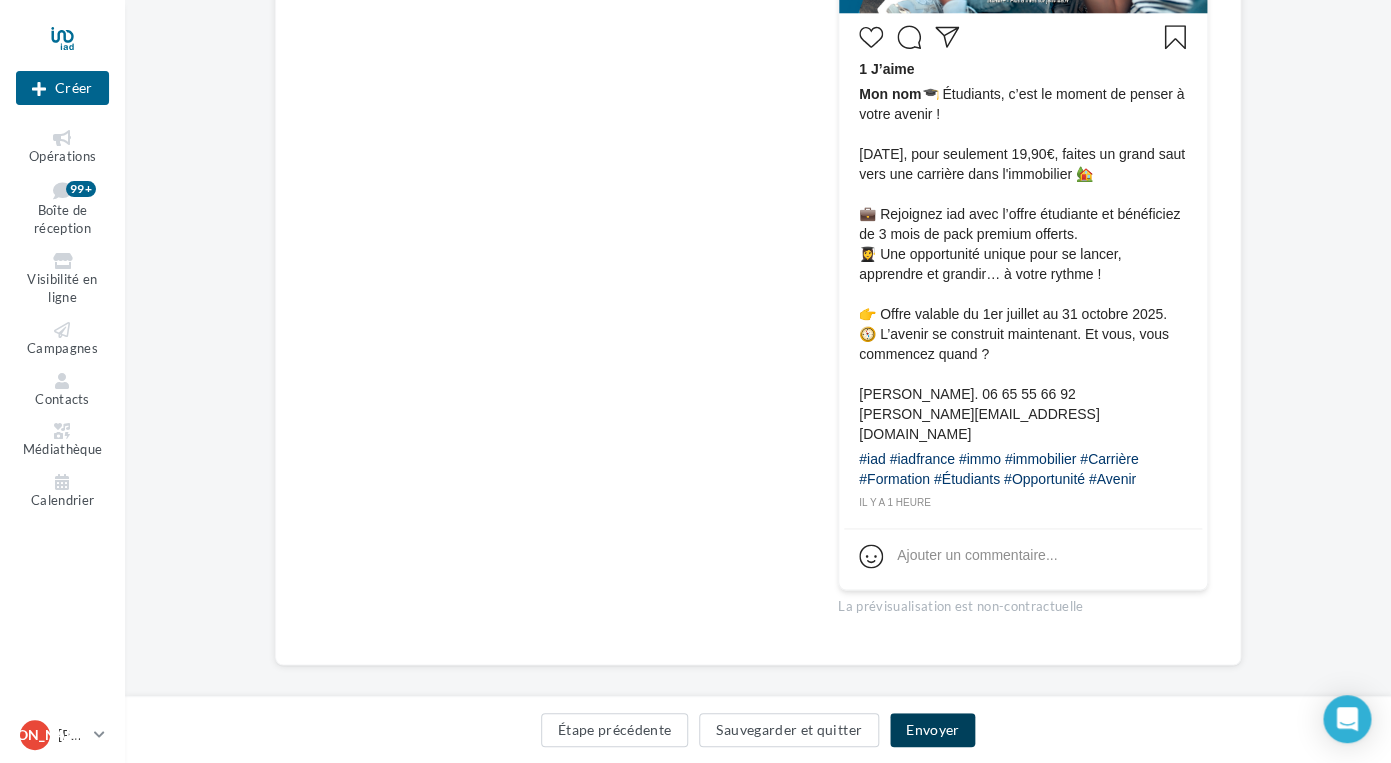 click on "Envoyer" at bounding box center (932, 730) 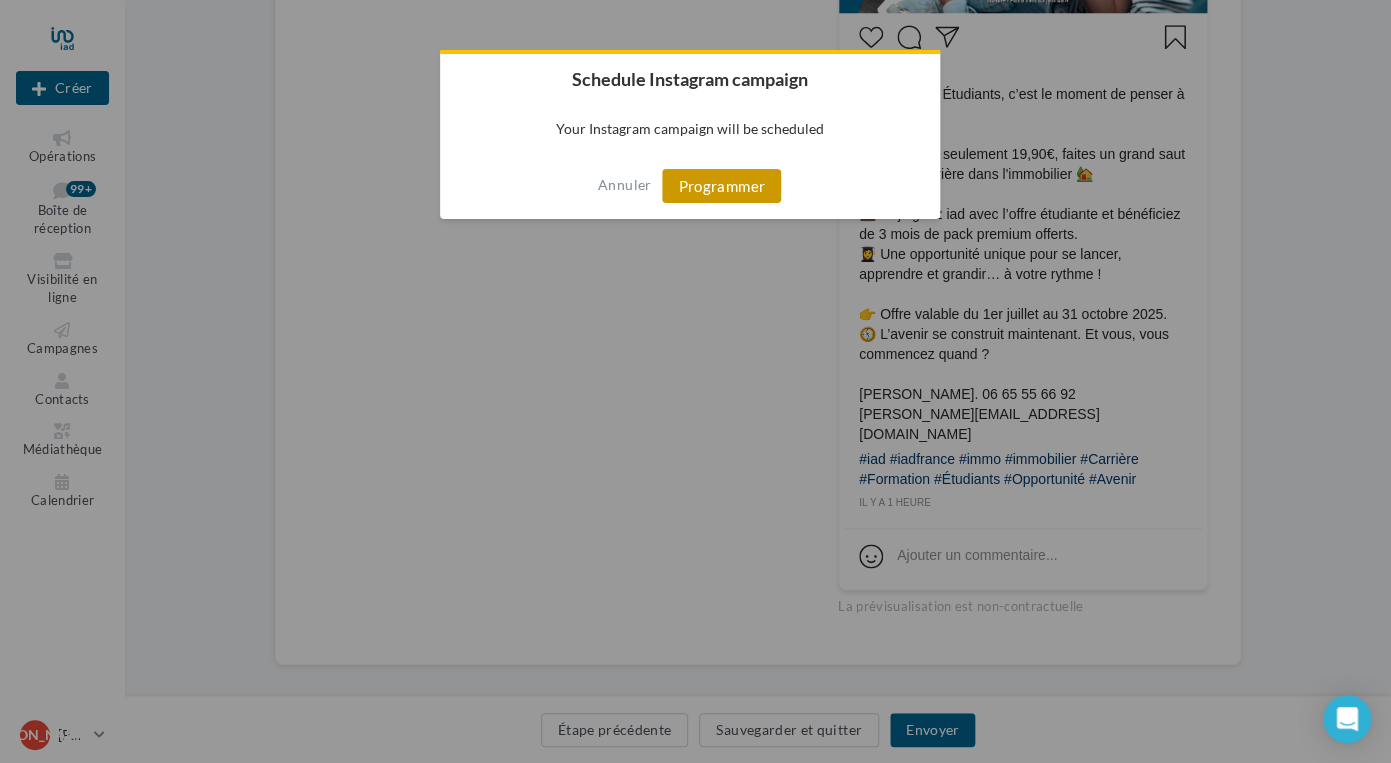 click on "Programmer" at bounding box center [721, 186] 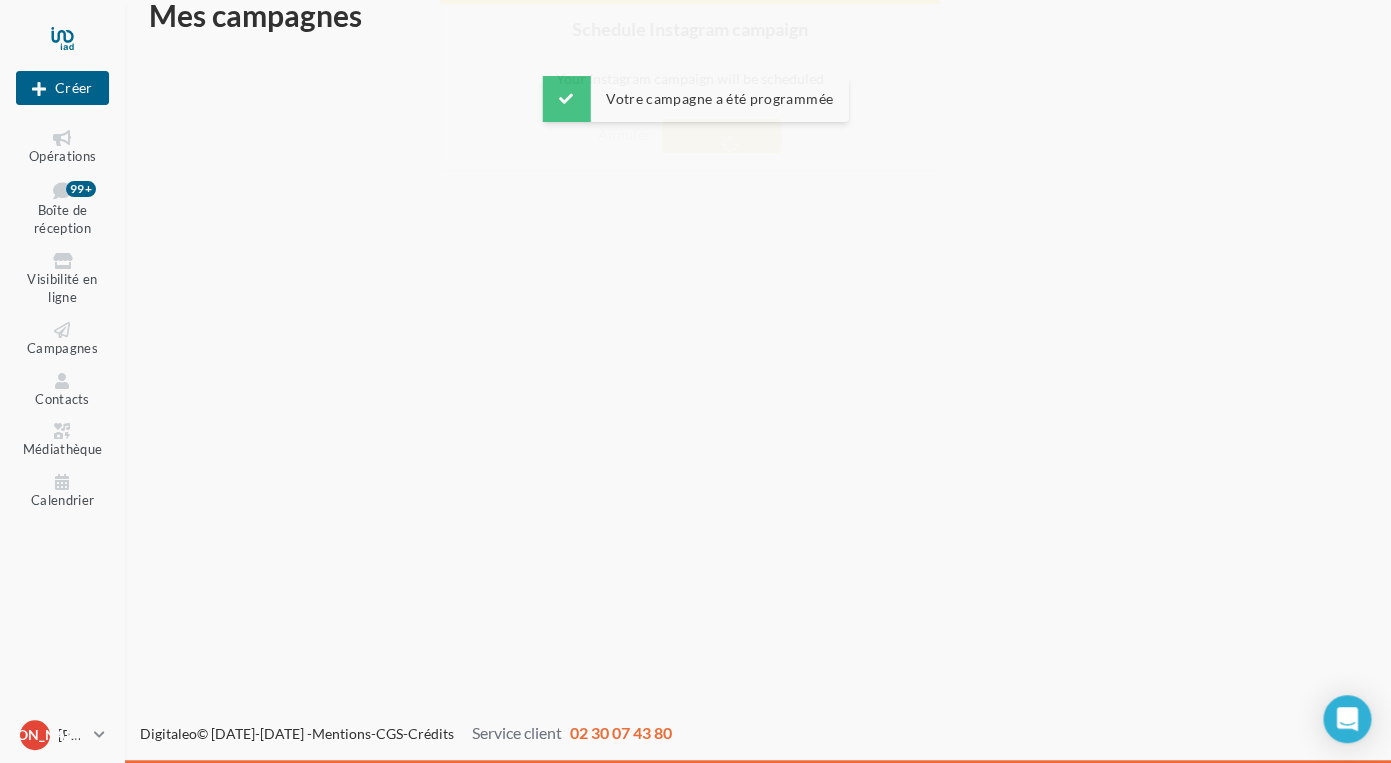 scroll, scrollTop: 32, scrollLeft: 0, axis: vertical 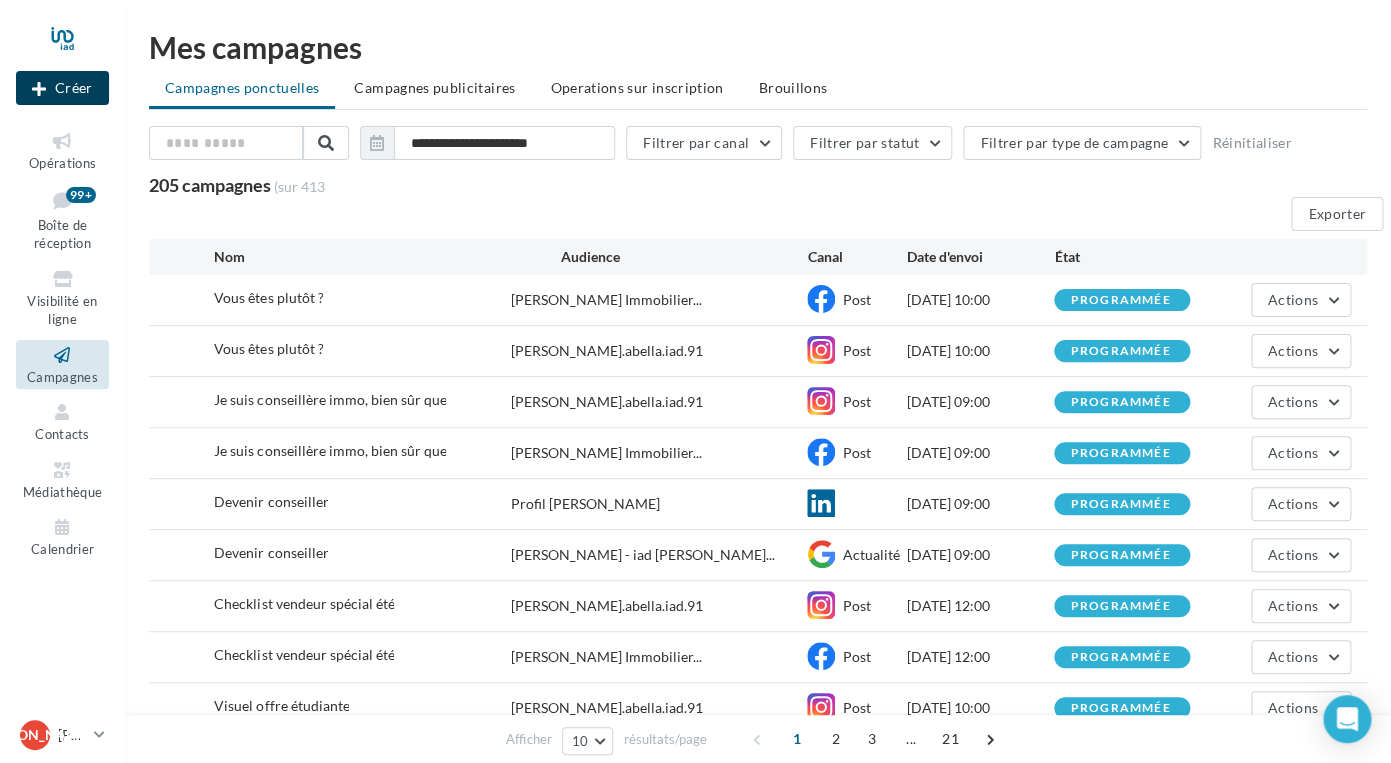 click on "Créer" at bounding box center (62, 88) 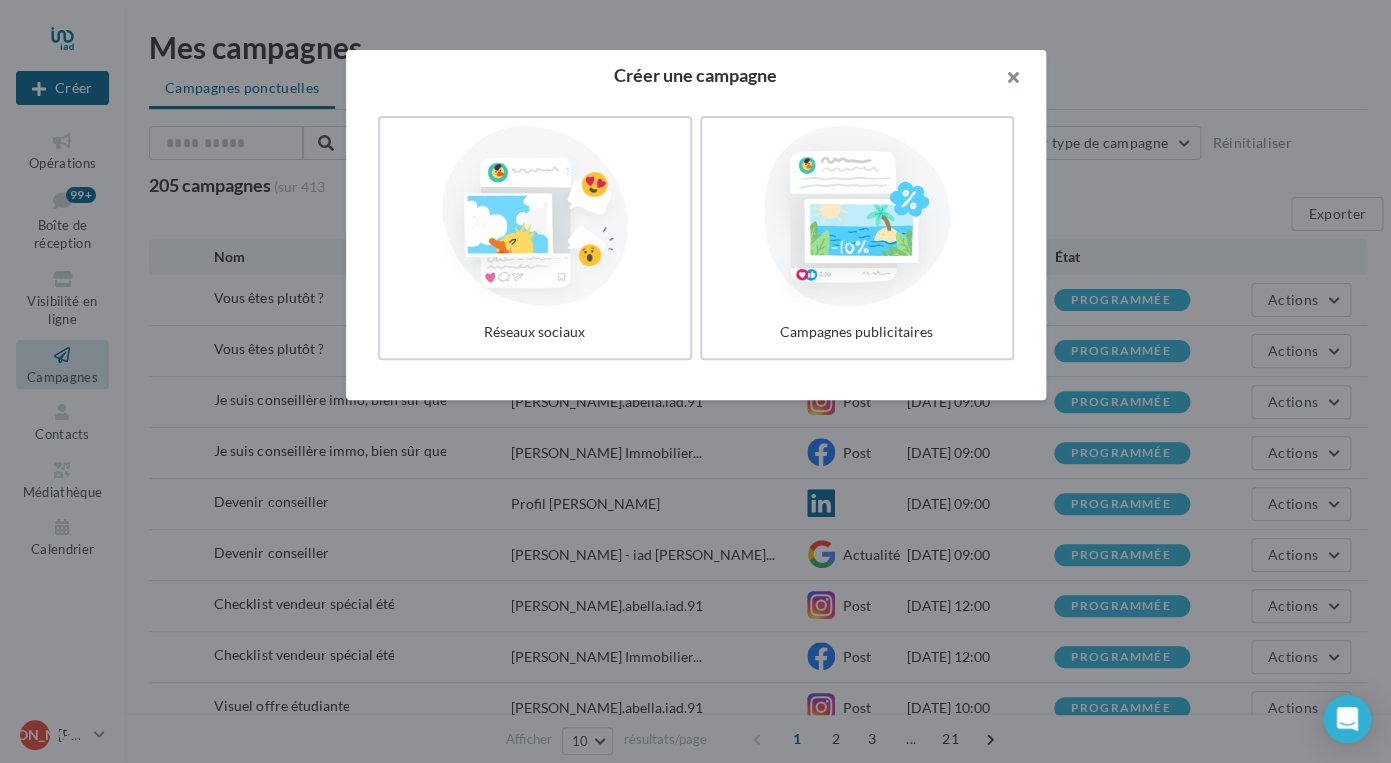 click at bounding box center [1006, 80] 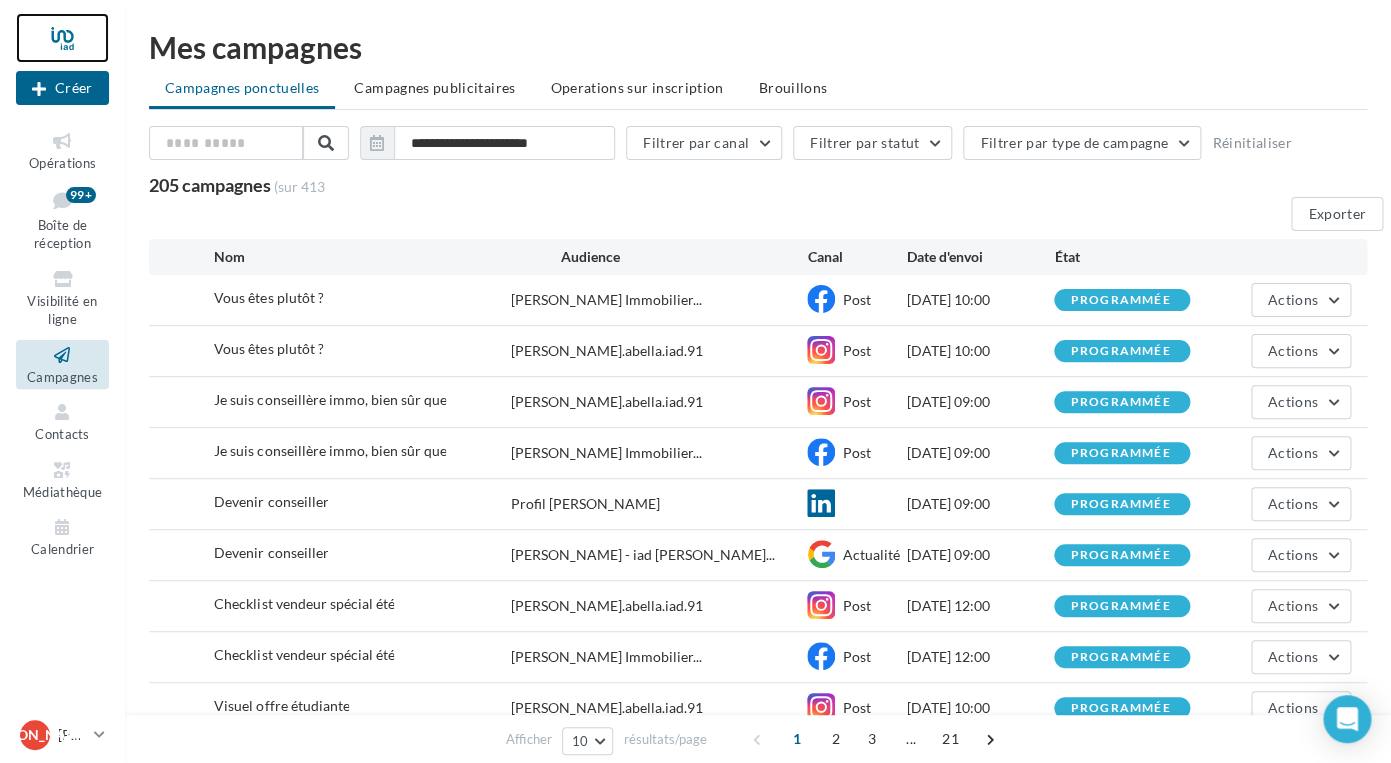 click at bounding box center [62, 38] 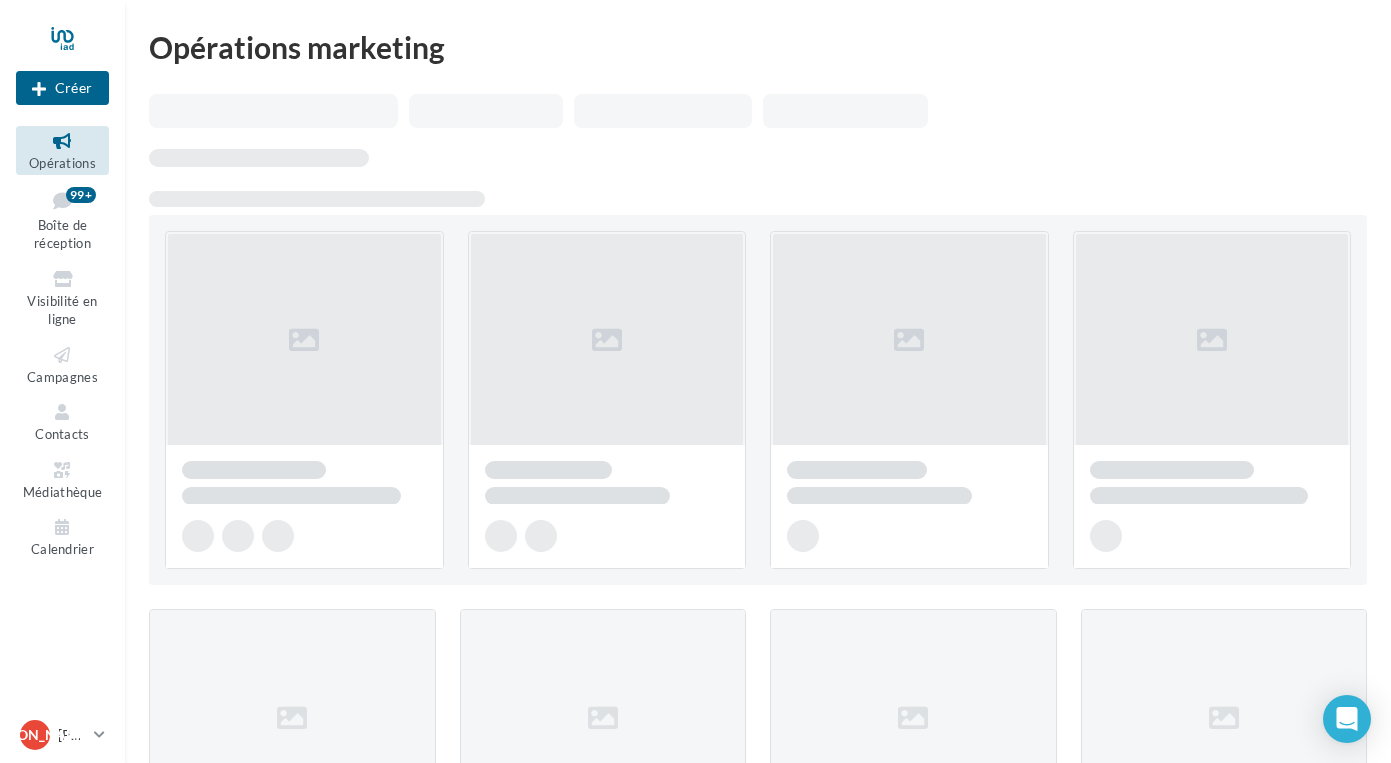 scroll, scrollTop: 0, scrollLeft: 0, axis: both 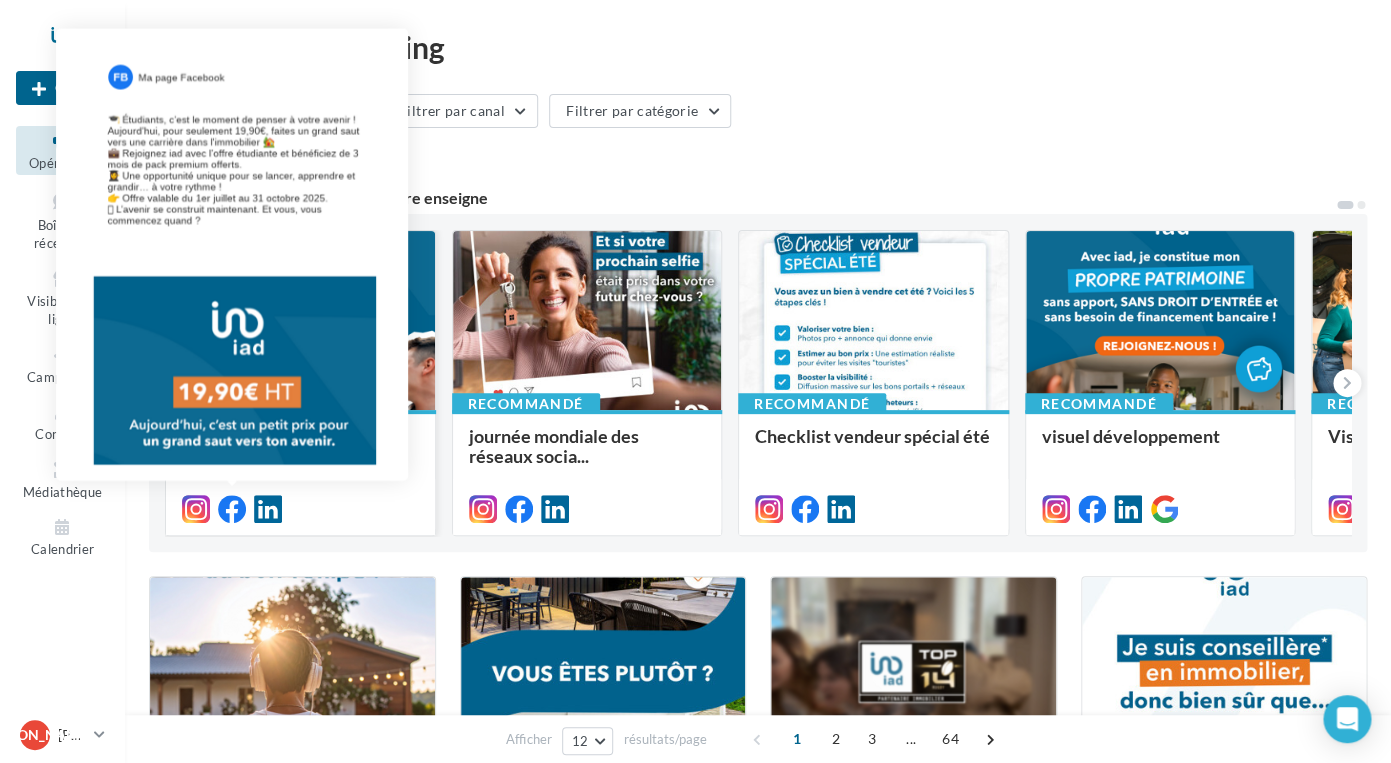 click at bounding box center [232, 509] 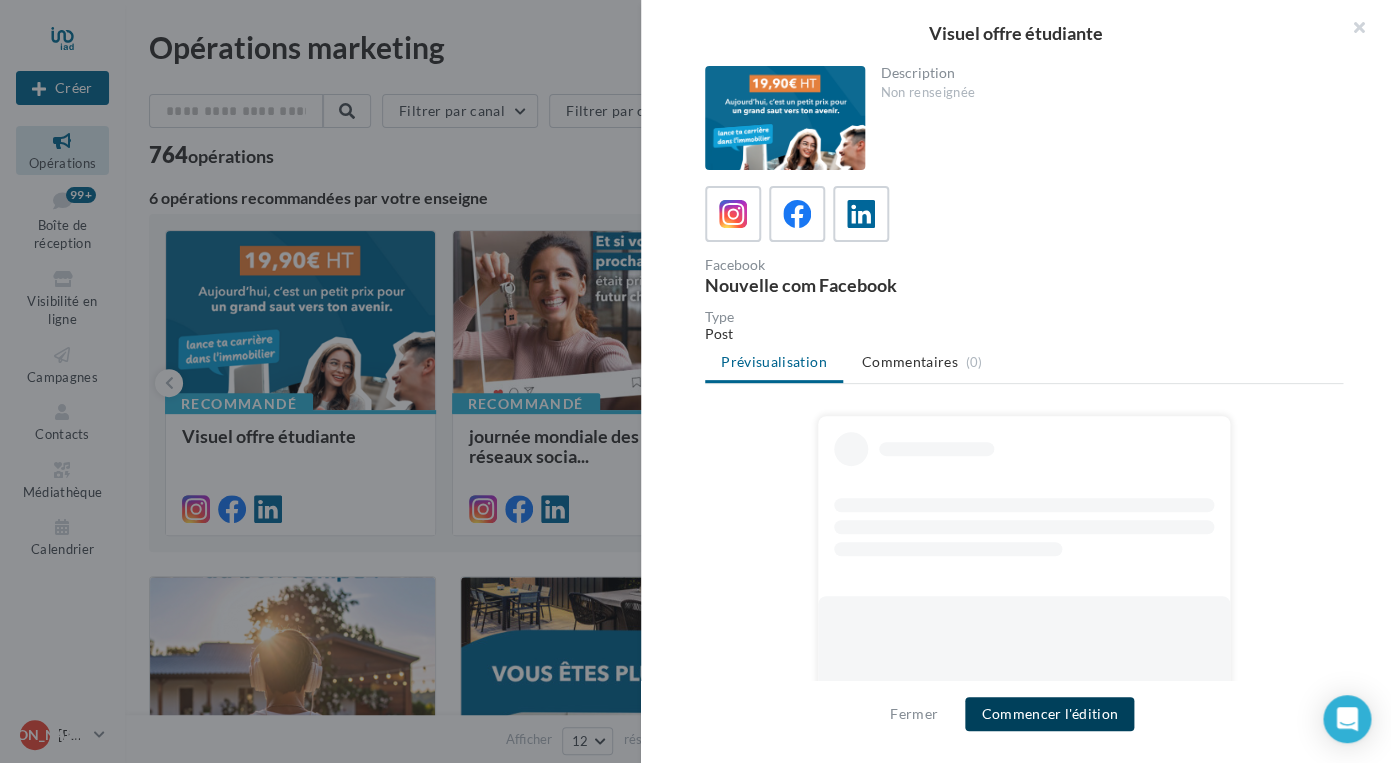 click on "Commencer l'édition" at bounding box center (1049, 714) 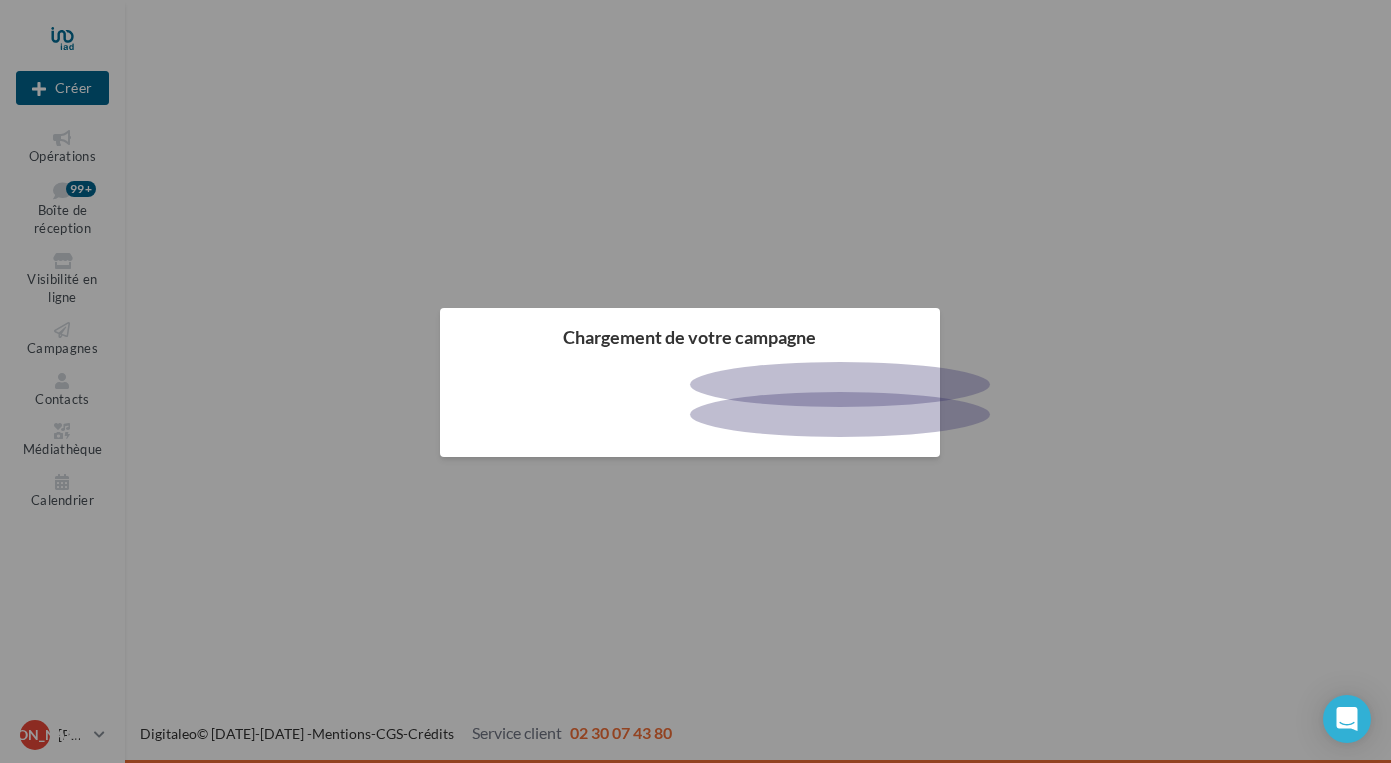 scroll, scrollTop: 0, scrollLeft: 0, axis: both 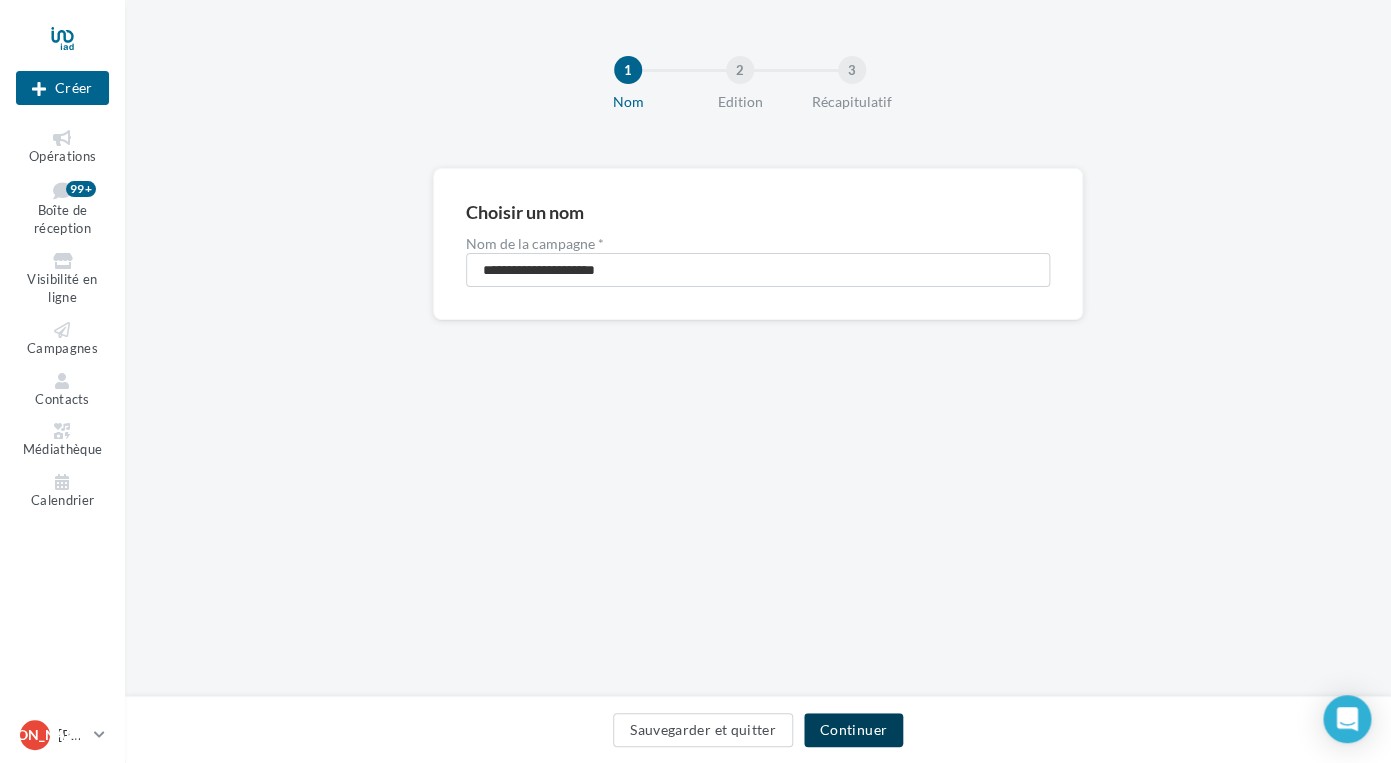 click on "Continuer" at bounding box center [853, 730] 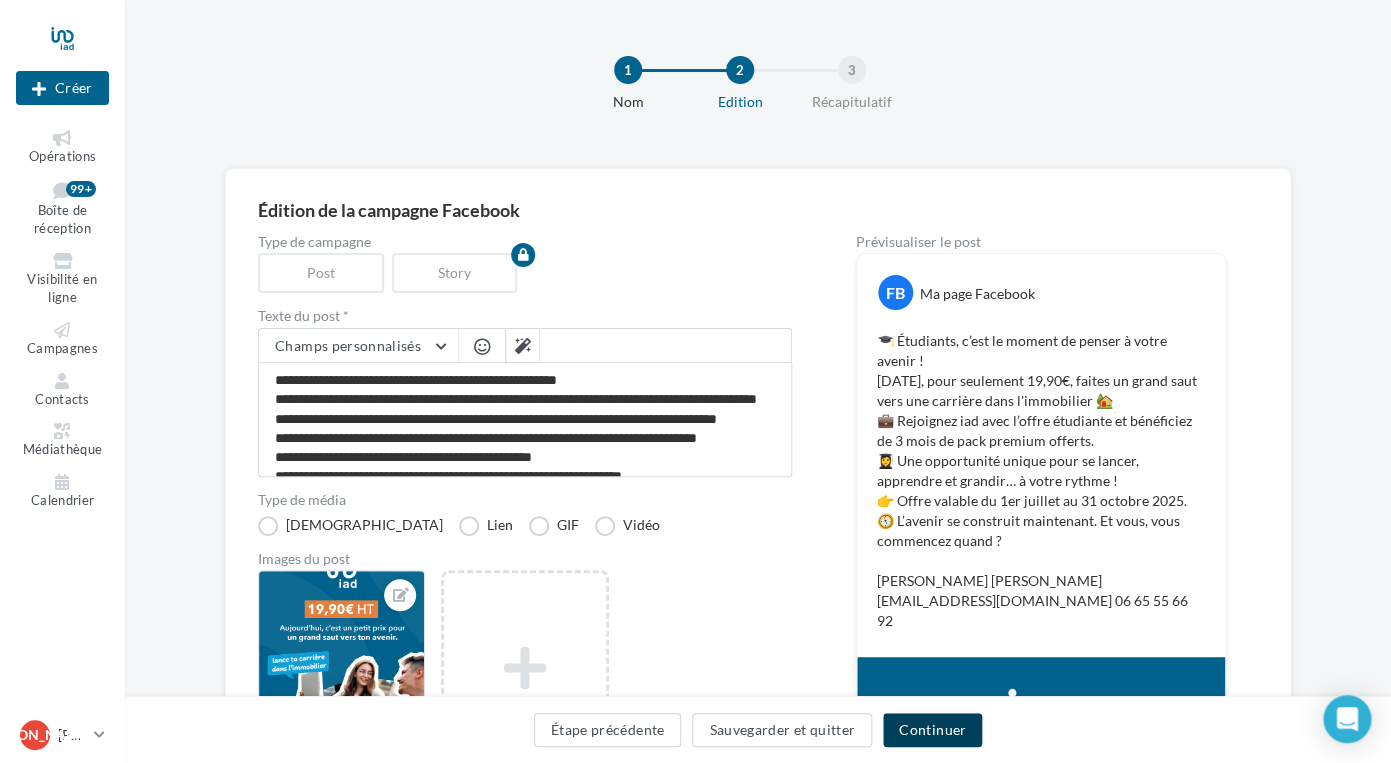 click on "Continuer" at bounding box center [932, 730] 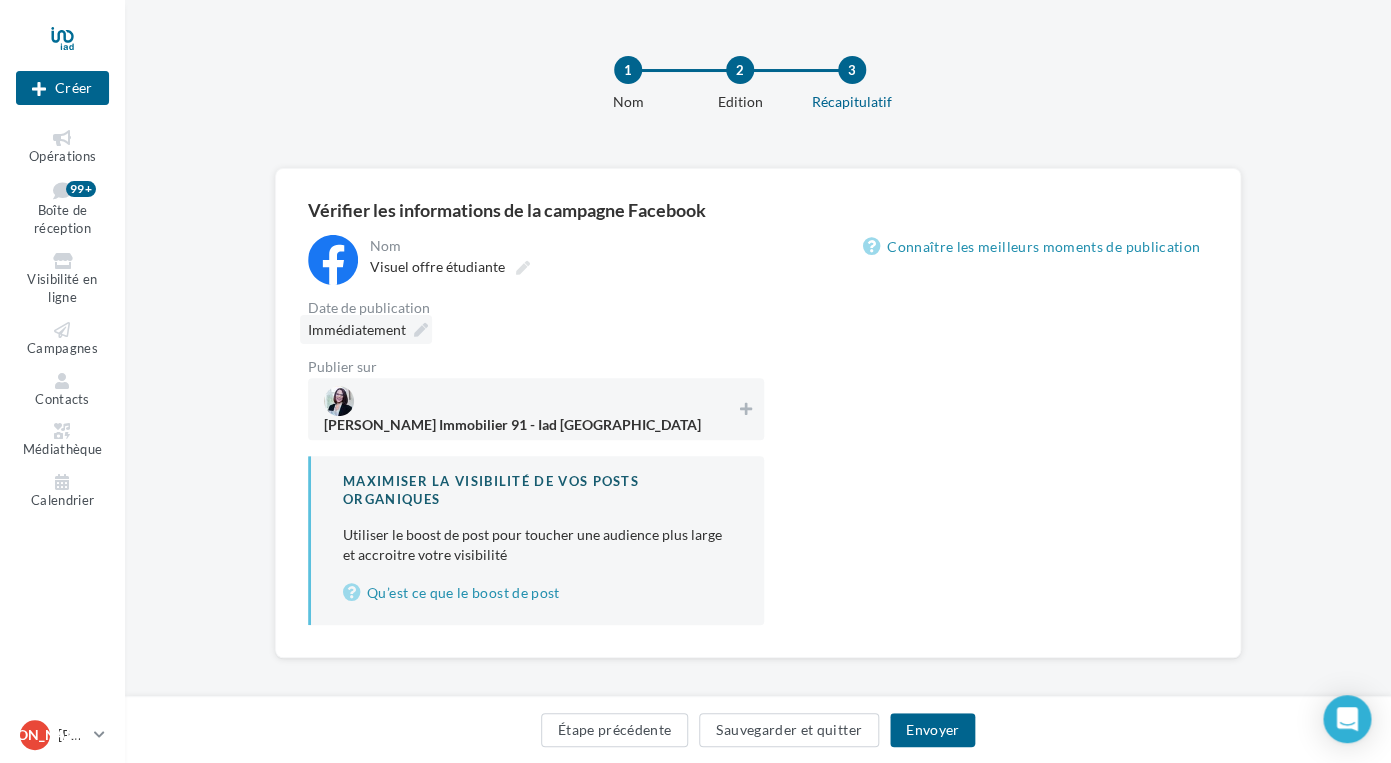 click at bounding box center [421, 330] 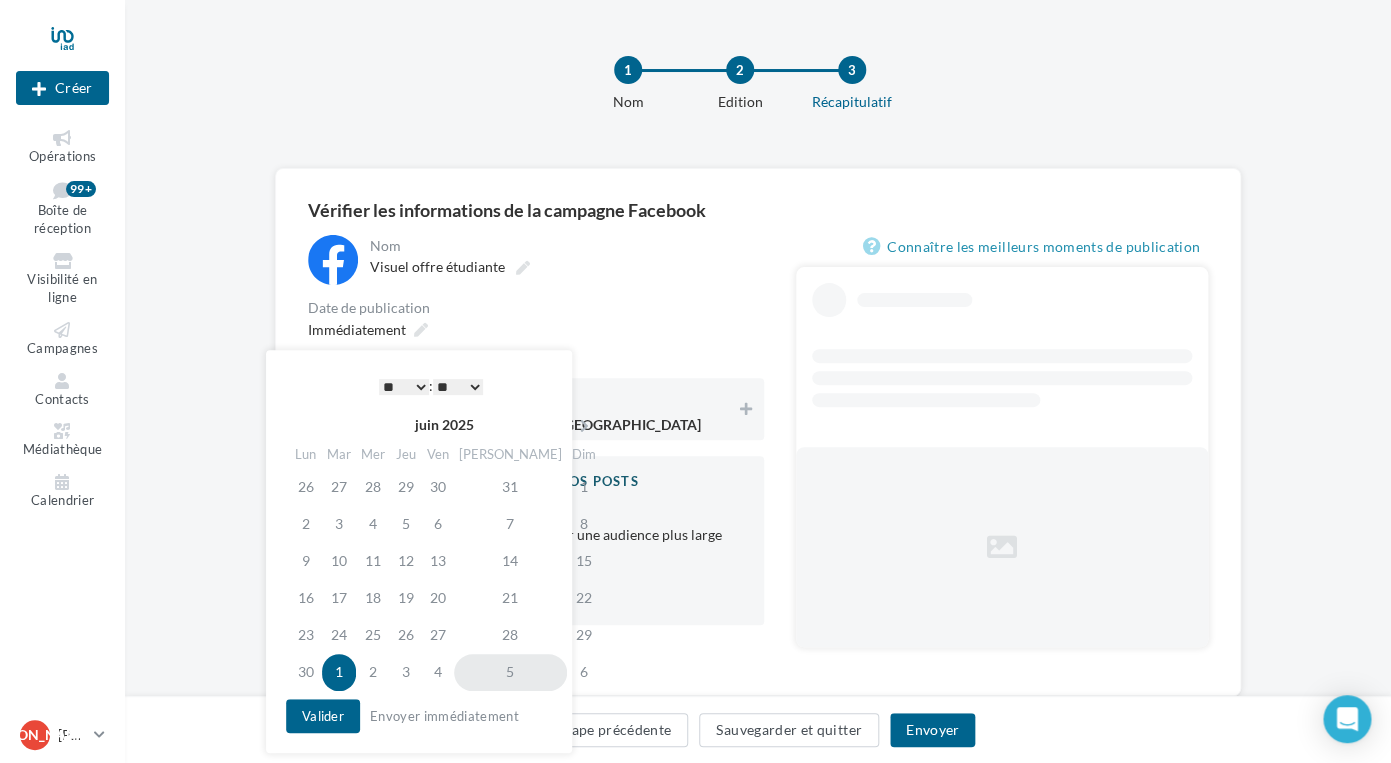 click on "5" at bounding box center [510, 672] 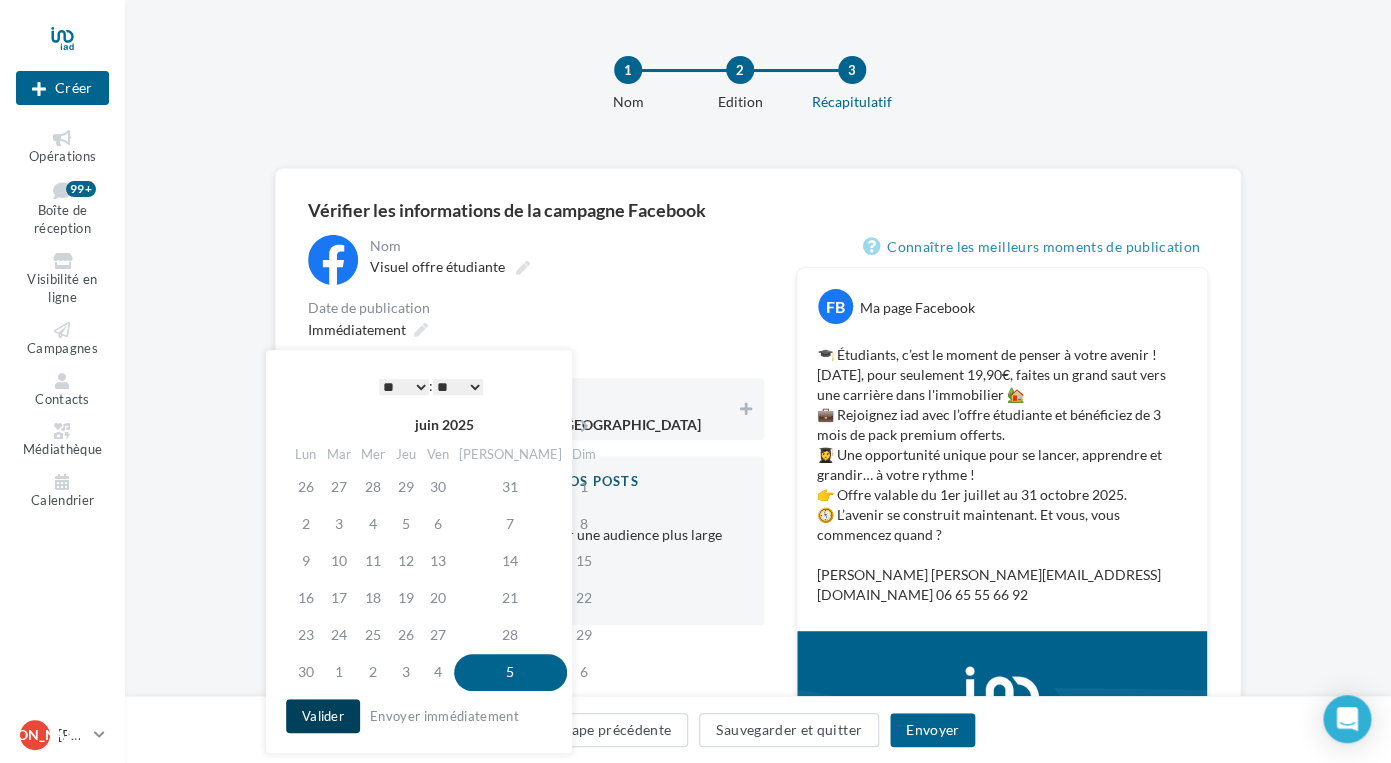 click on "Valider" at bounding box center [323, 716] 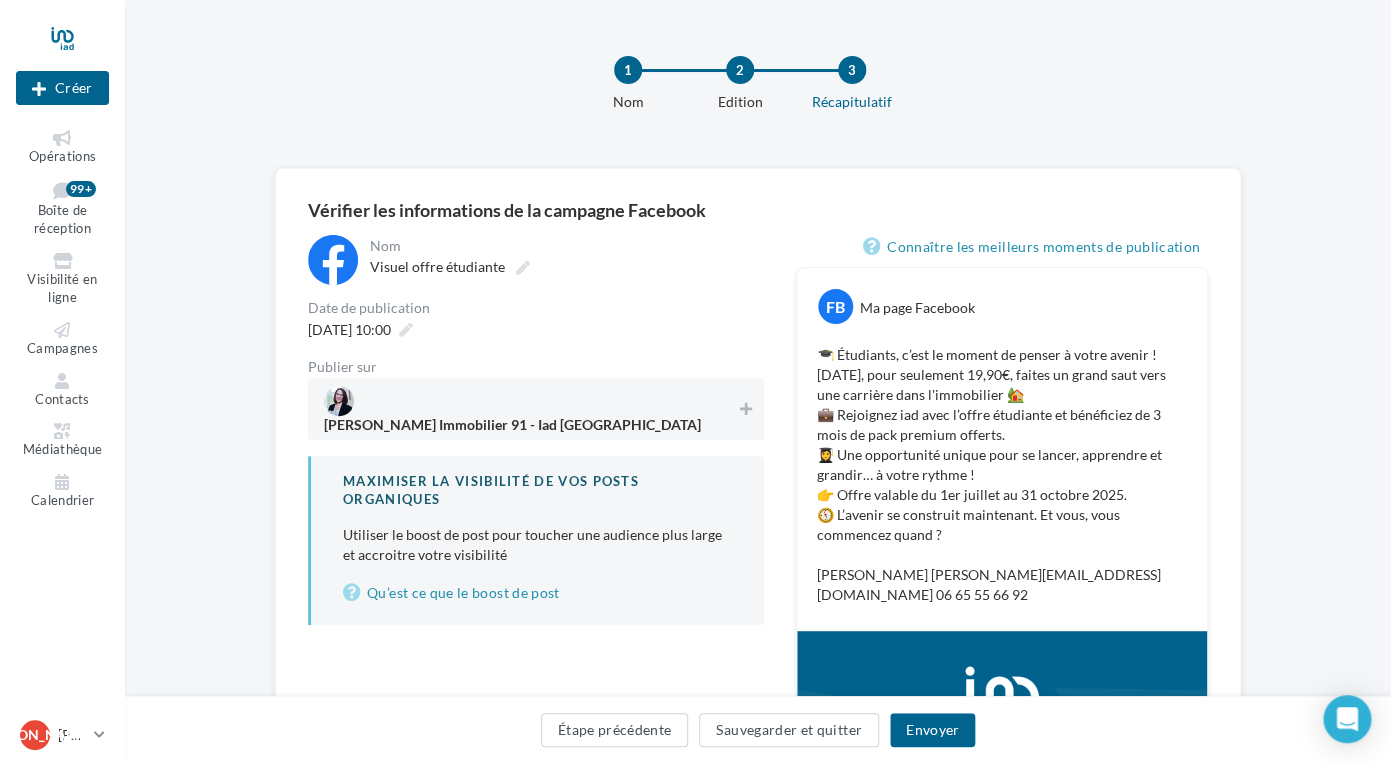 click on "Jessica Abella Immobilier 91 - Iad France" at bounding box center [536, 408] 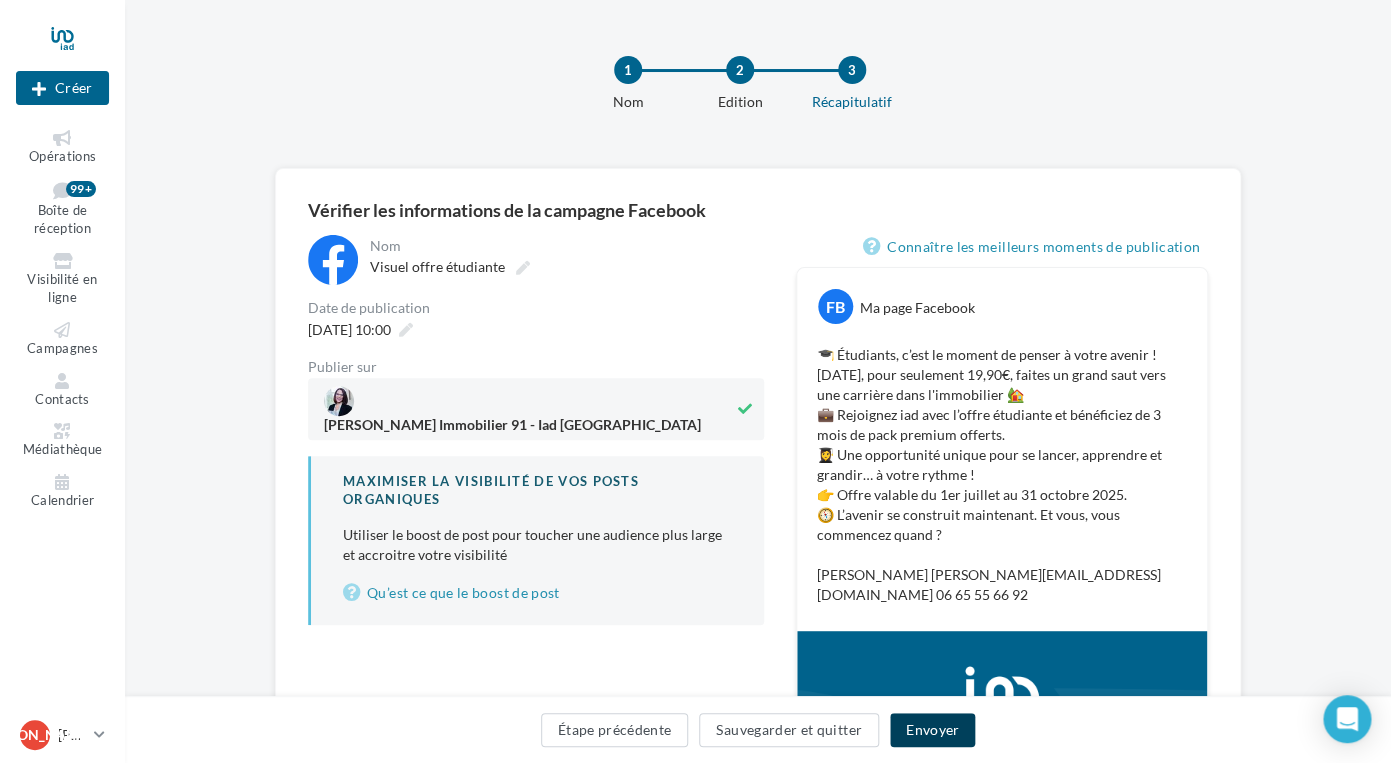 click on "Envoyer" at bounding box center [932, 730] 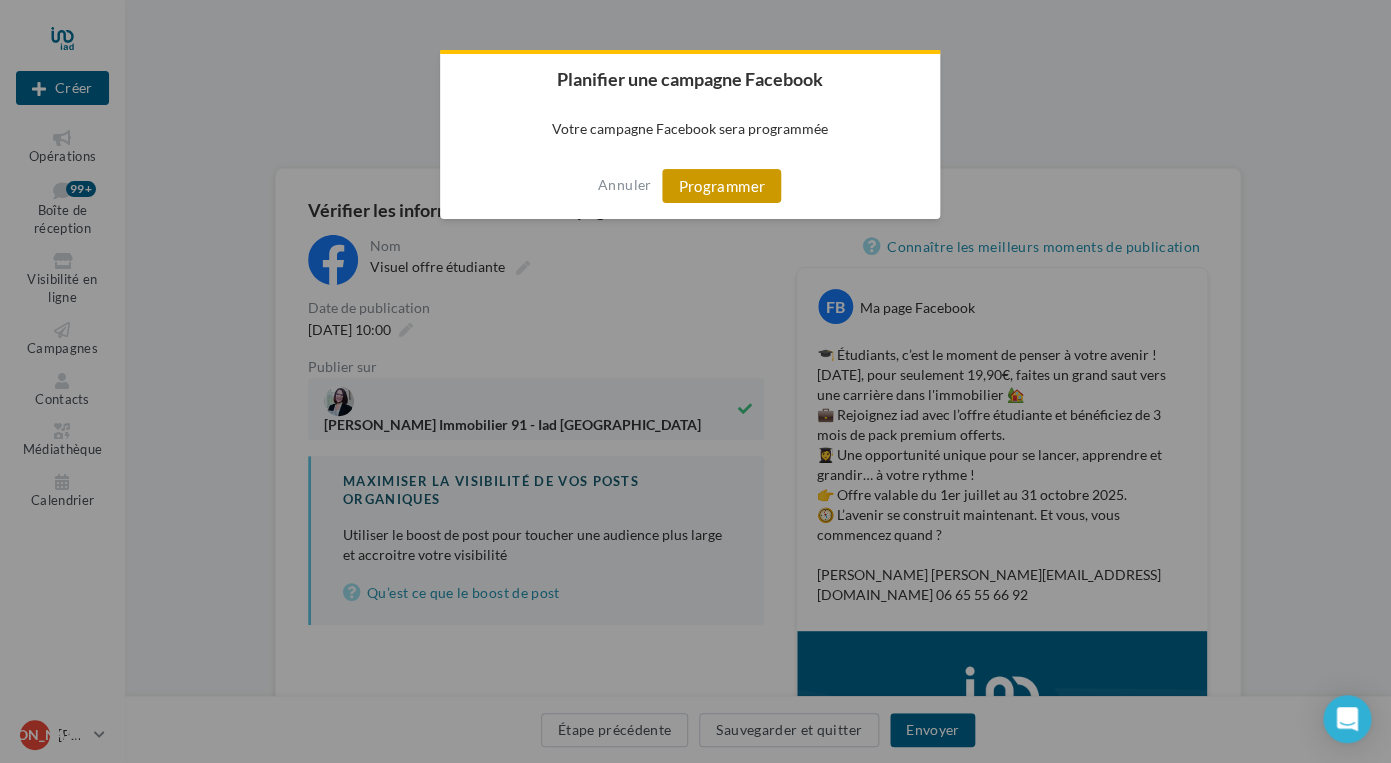 click on "Programmer" at bounding box center (721, 186) 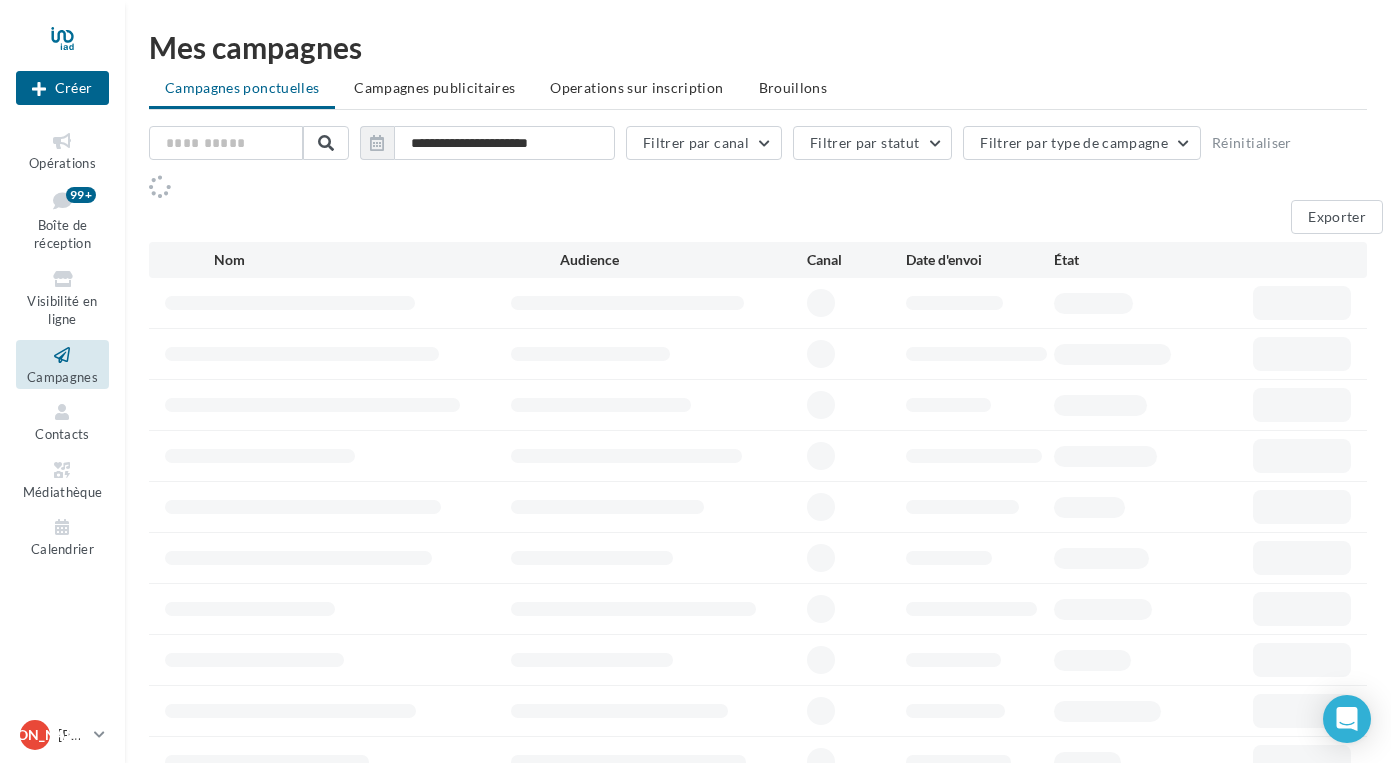 scroll, scrollTop: 0, scrollLeft: 0, axis: both 